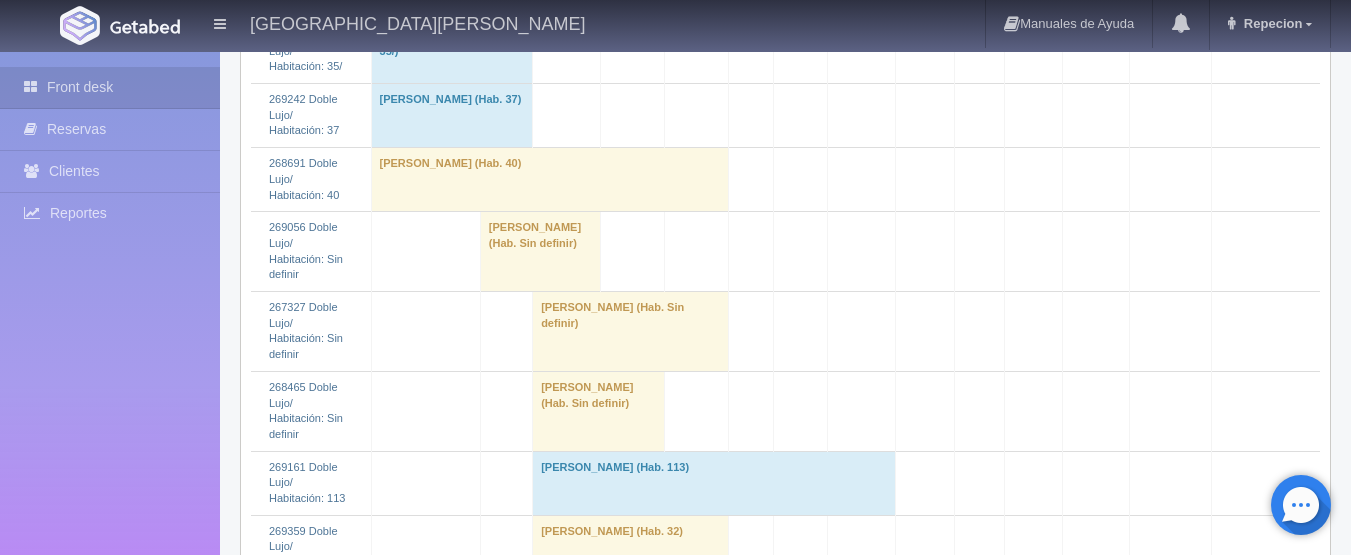 scroll, scrollTop: 900, scrollLeft: 0, axis: vertical 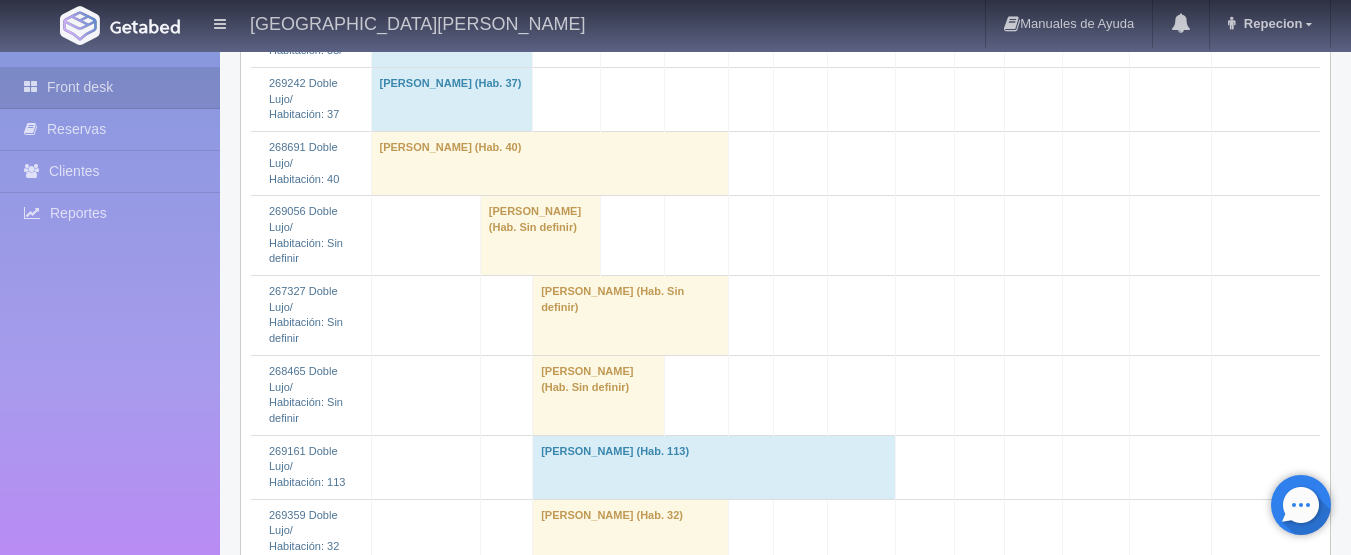 click on "[PERSON_NAME] 												(Hab. Sin definir)" at bounding box center (631, 316) 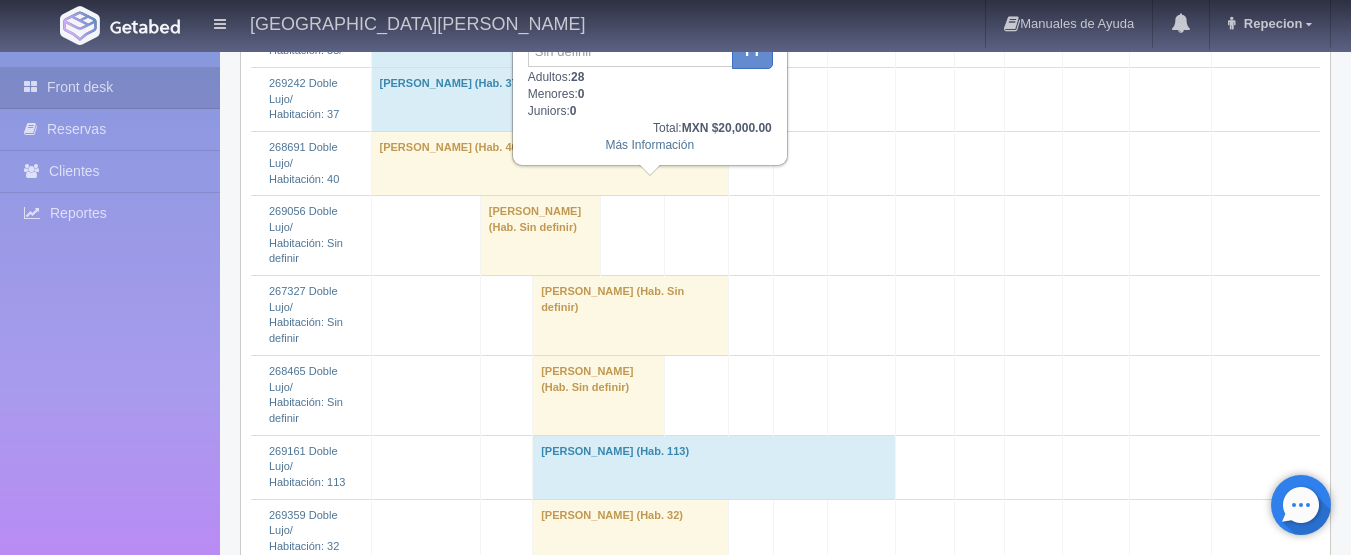 click on "[PERSON_NAME] 												(Hab. Sin definir)" at bounding box center [631, 316] 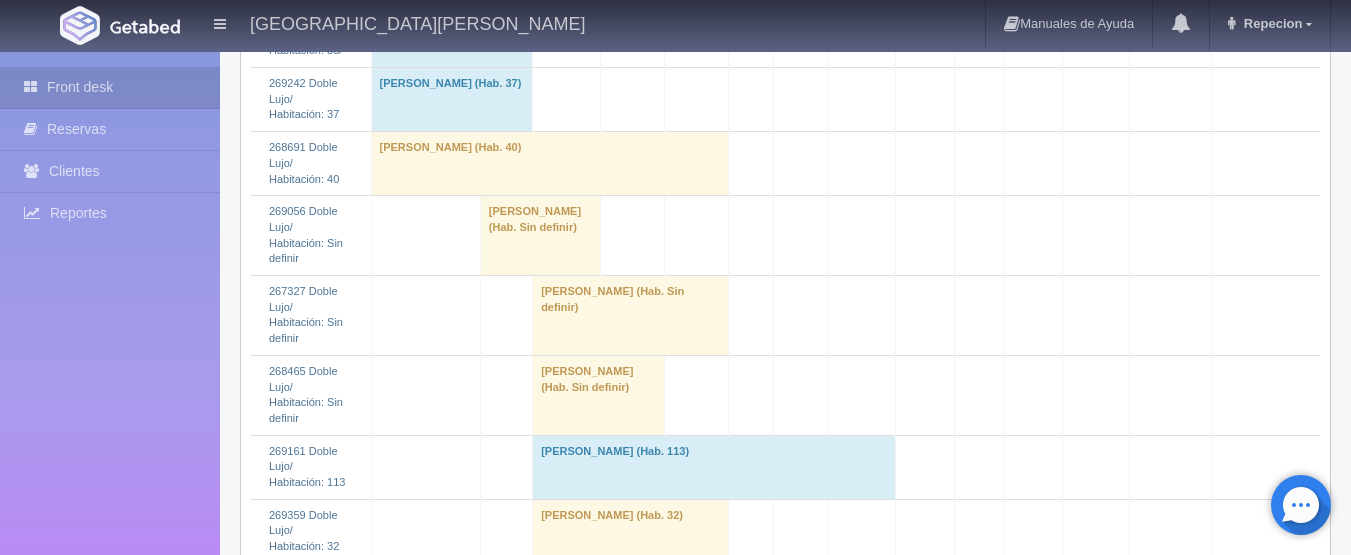 click on "[PERSON_NAME] 												(Hab. Sin definir)" at bounding box center (599, 395) 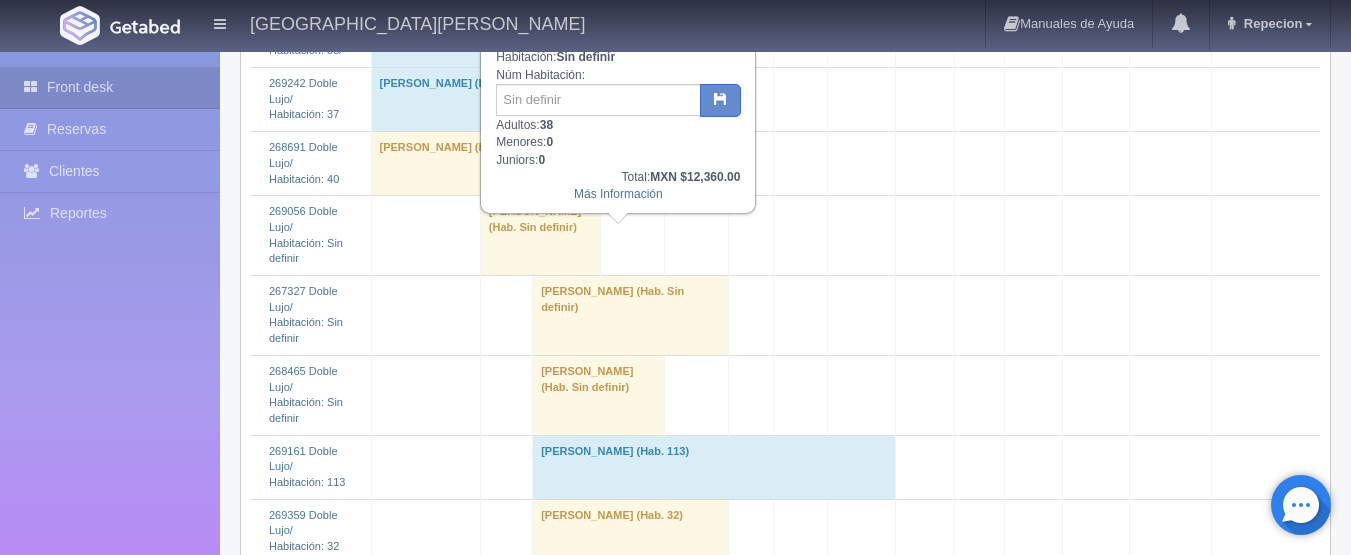 click on "[PERSON_NAME] 												(Hab. Sin definir)" at bounding box center (599, 395) 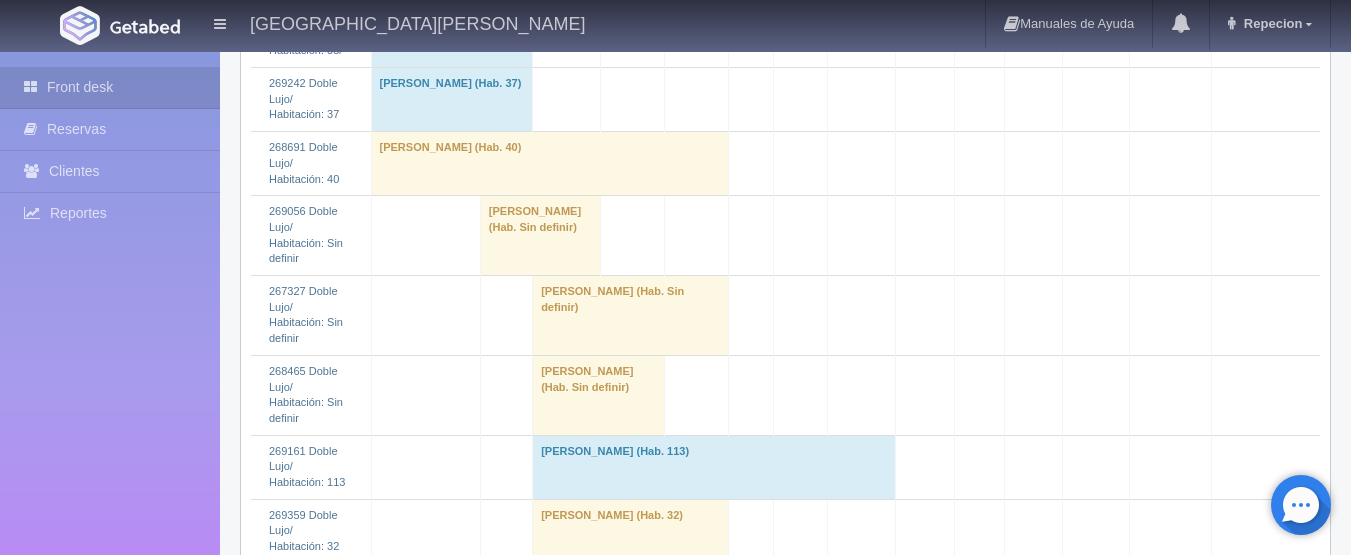 click on "[PERSON_NAME] 												(Hab. Sin definir)" at bounding box center (599, 395) 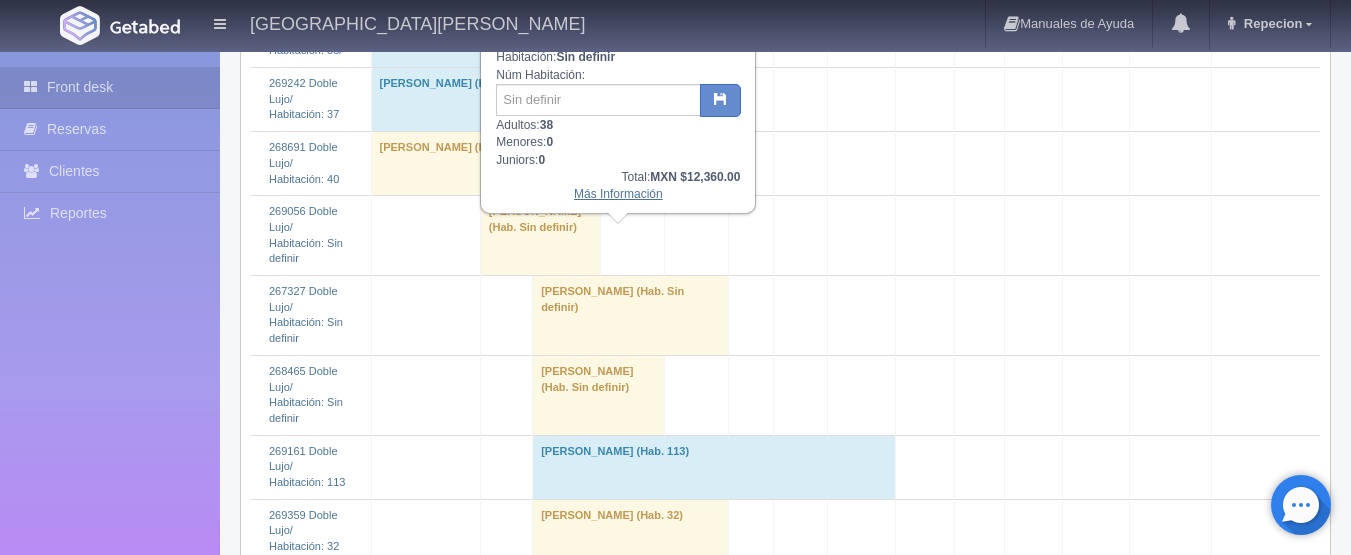 click on "Más Información" at bounding box center (618, 194) 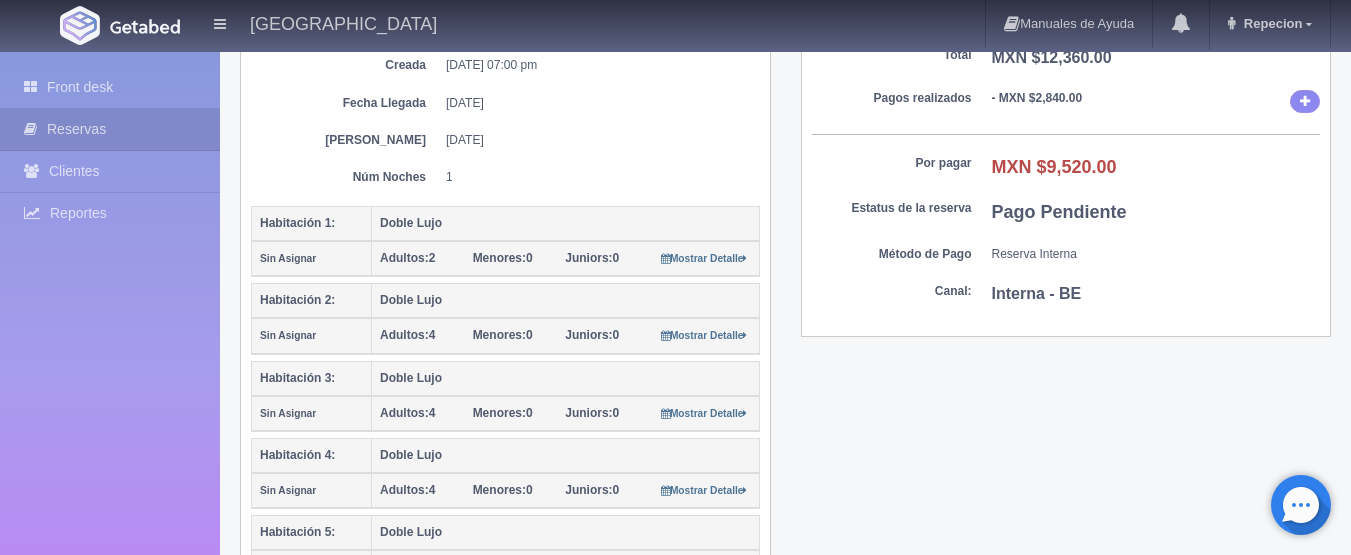 scroll, scrollTop: 300, scrollLeft: 0, axis: vertical 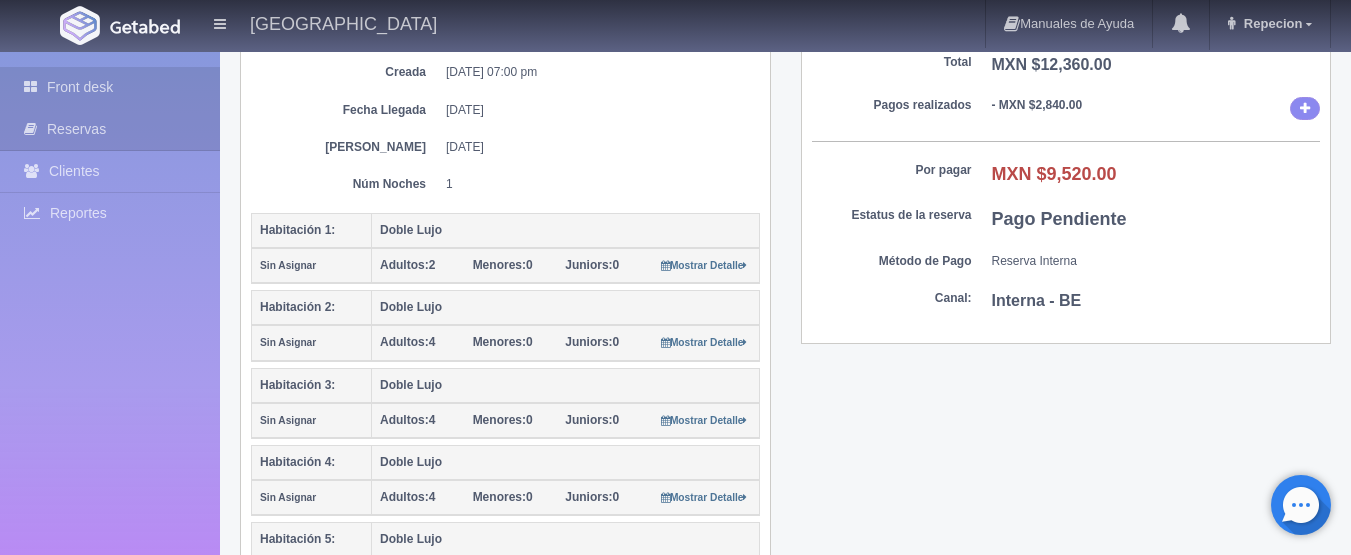 click on "Front desk" at bounding box center (110, 87) 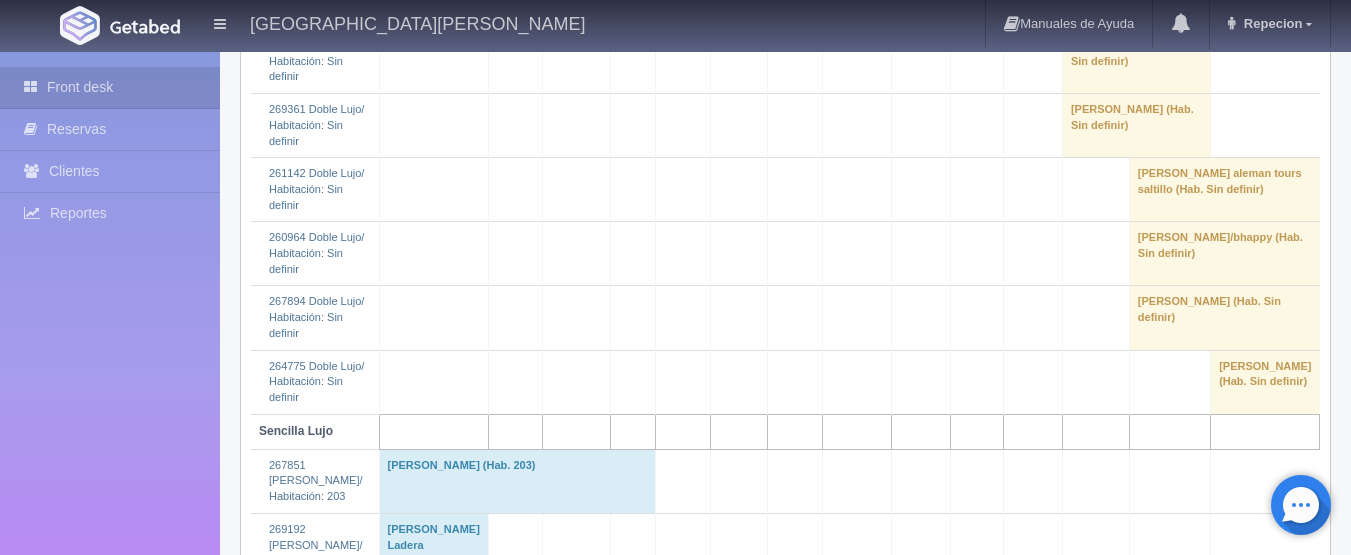 scroll, scrollTop: 3000, scrollLeft: 0, axis: vertical 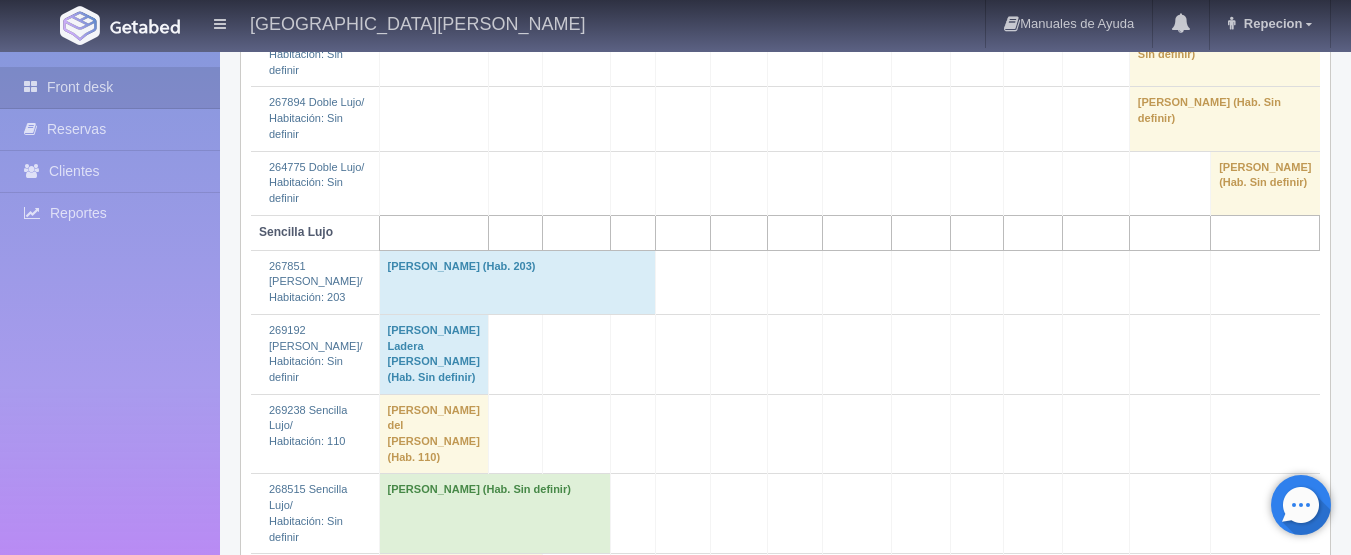click on "[PERSON_NAME] 												(Hab. Sin definir)" at bounding box center (598, 738) 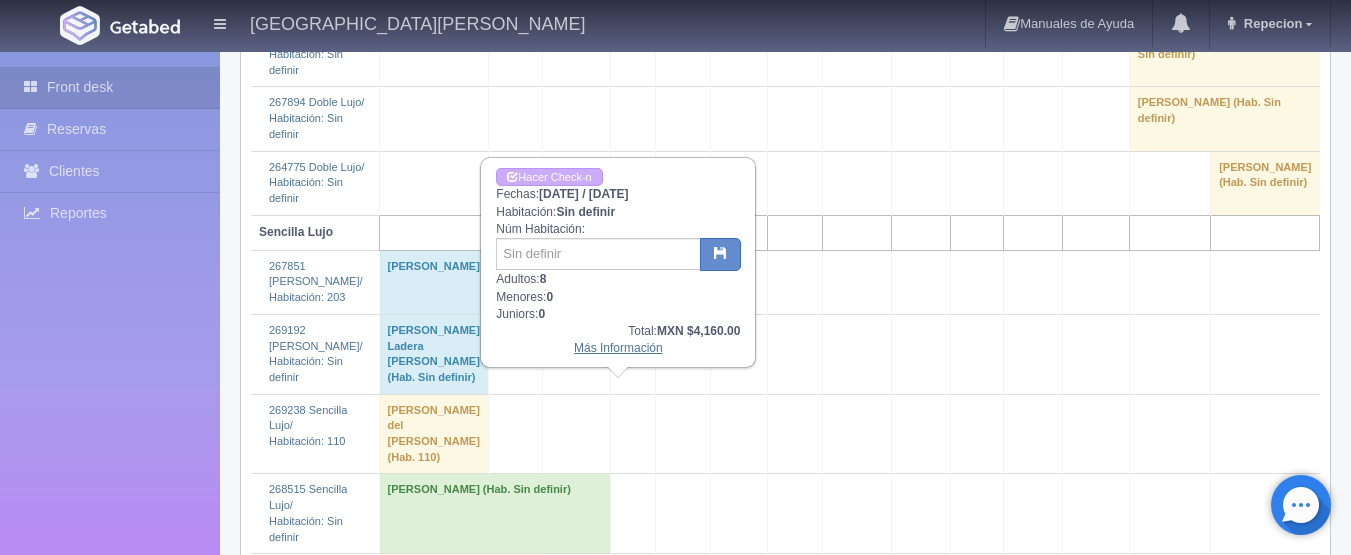 click on "Más Información" at bounding box center [618, 348] 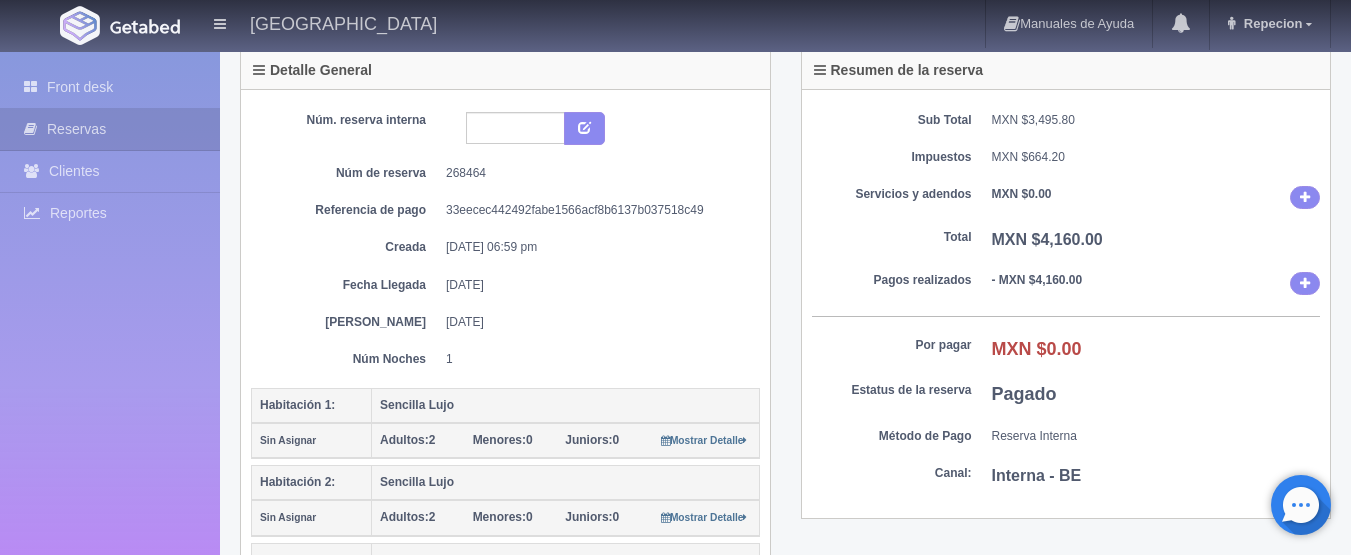 scroll, scrollTop: 300, scrollLeft: 0, axis: vertical 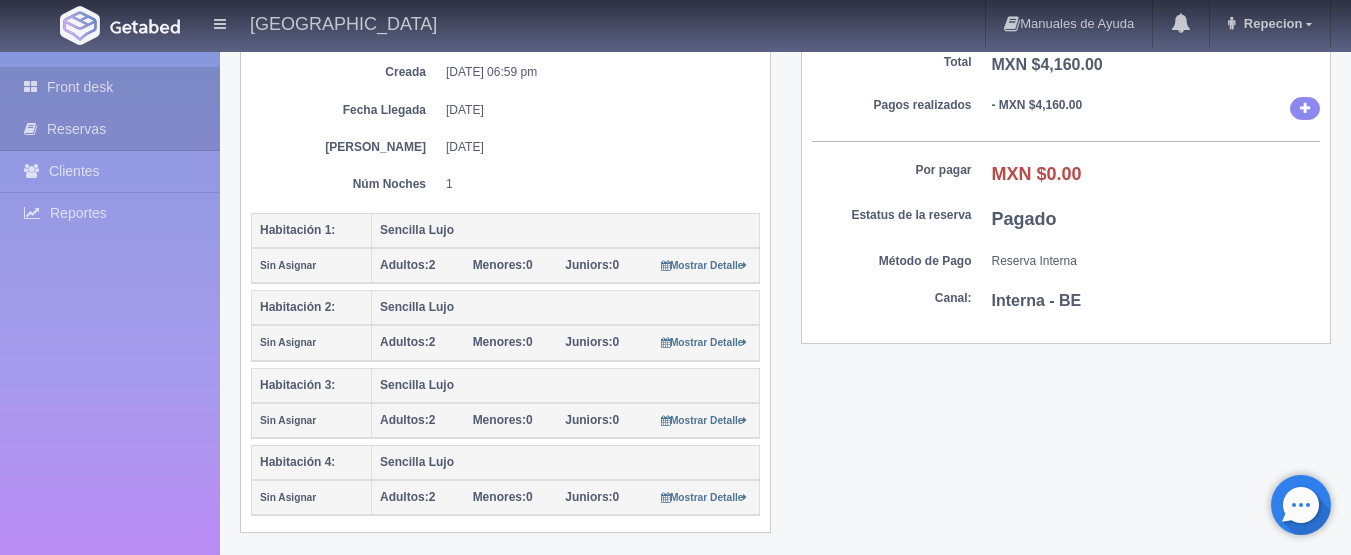 click on "Front desk" at bounding box center (110, 87) 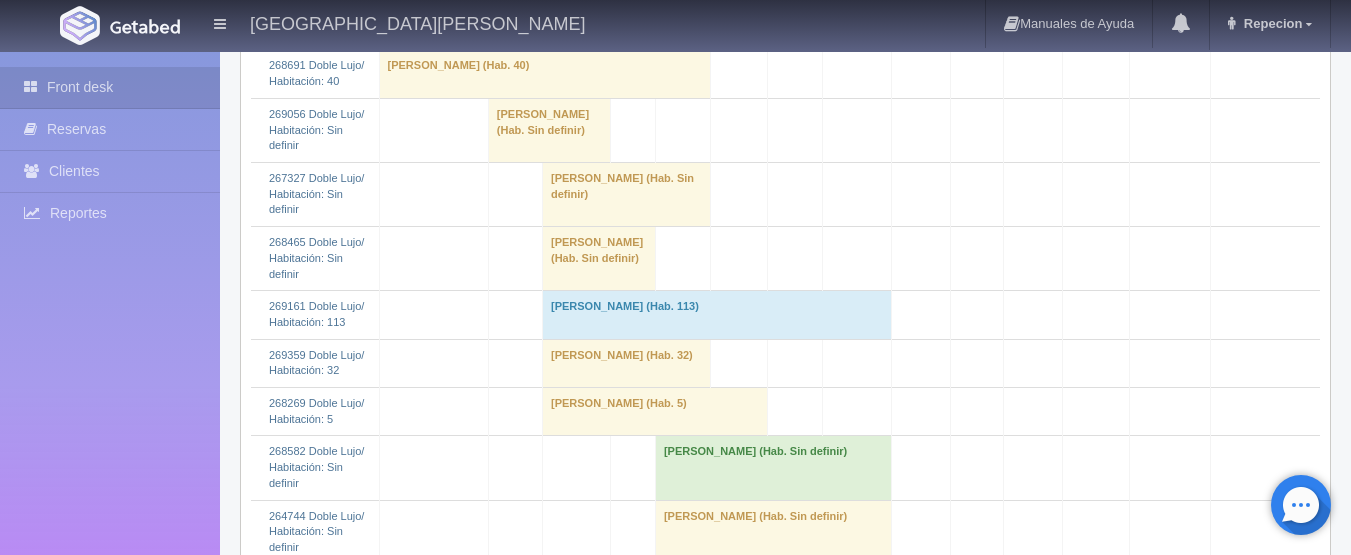 scroll, scrollTop: 900, scrollLeft: 0, axis: vertical 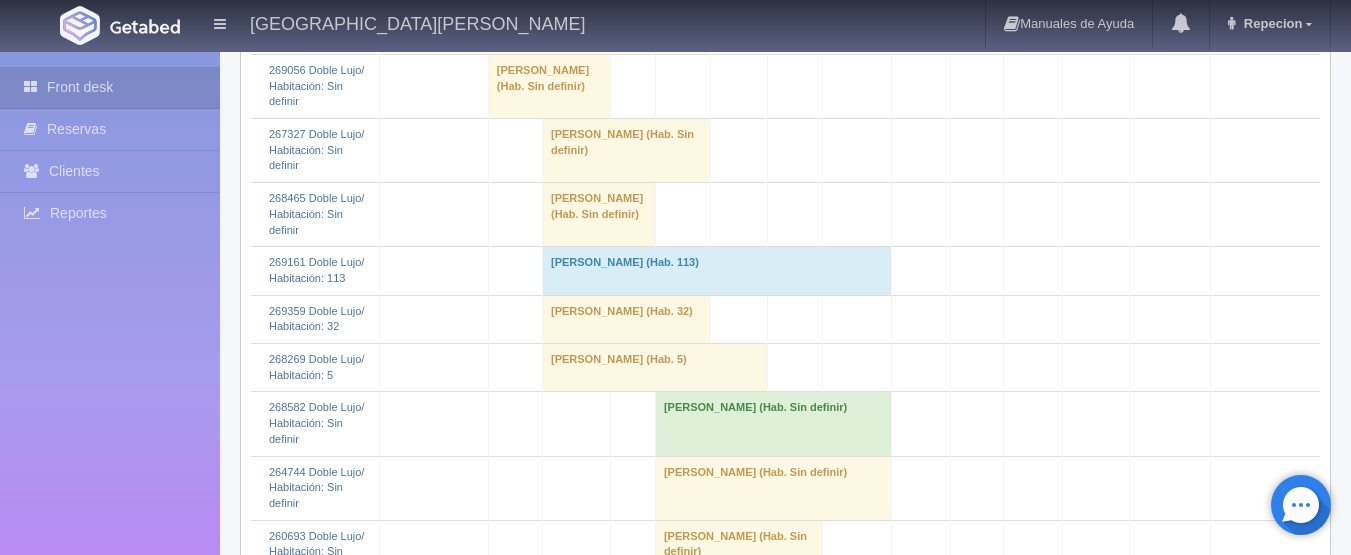 click on "[PERSON_NAME] 												(Hab. Sin definir)" at bounding box center (598, 215) 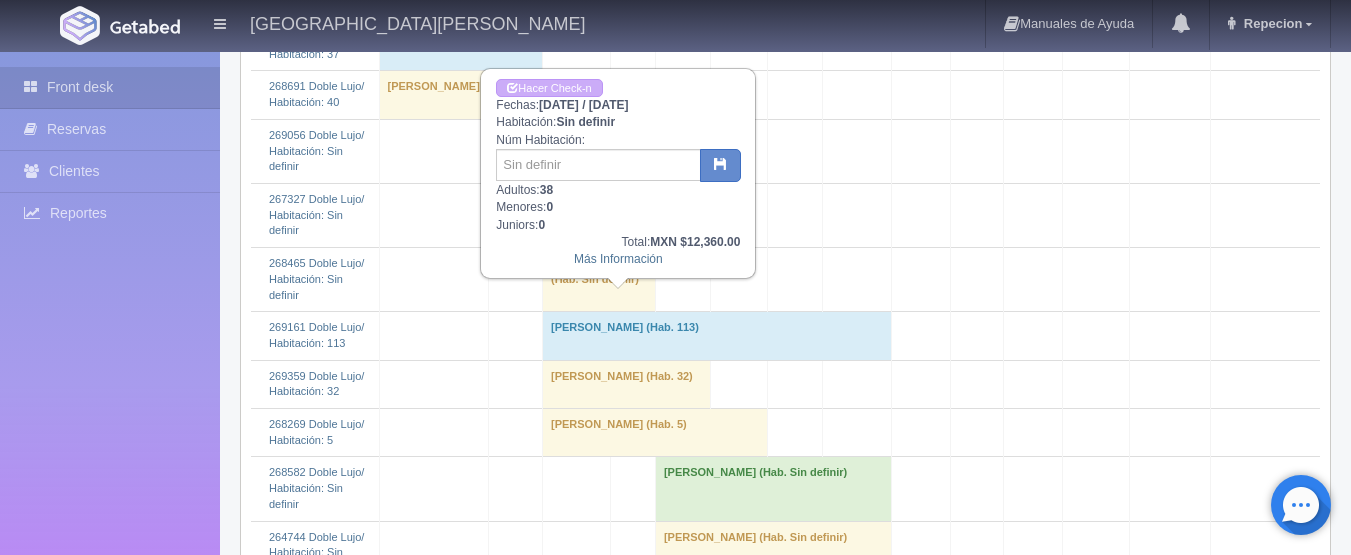 scroll, scrollTop: 800, scrollLeft: 0, axis: vertical 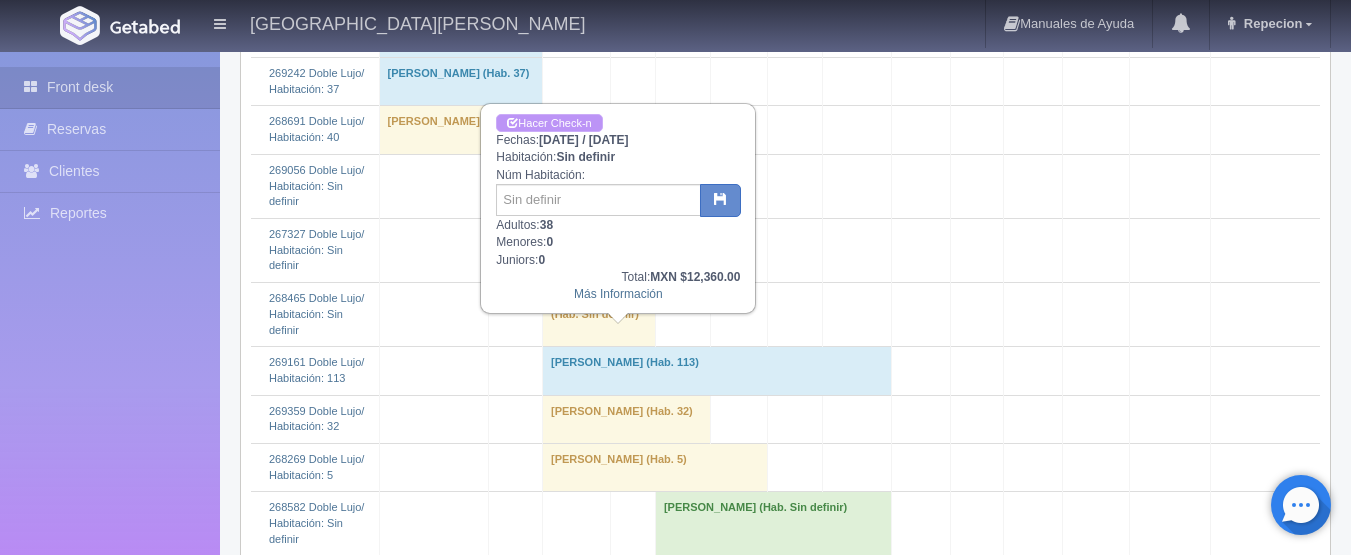 click on "Hacer Check-n" at bounding box center (549, 123) 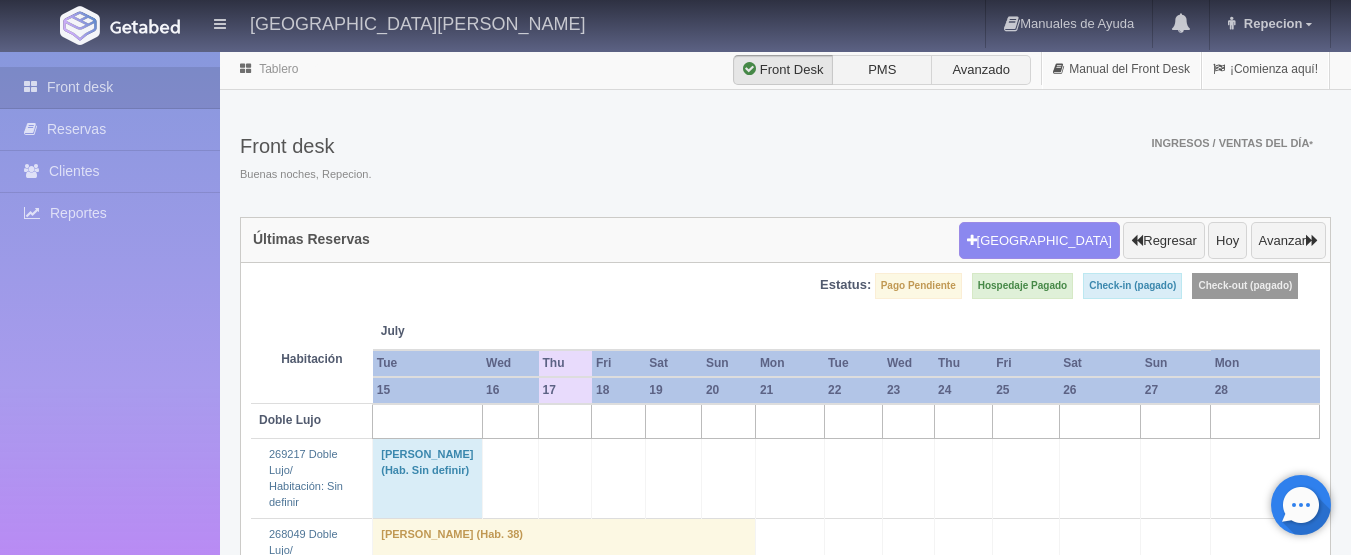 scroll, scrollTop: 800, scrollLeft: 0, axis: vertical 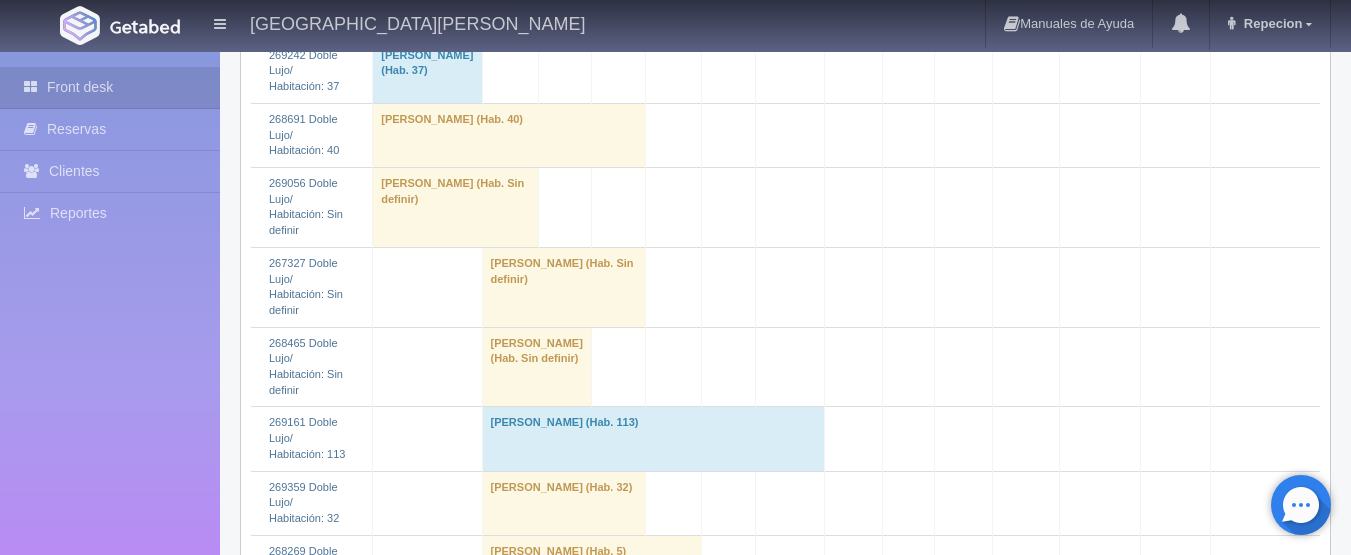 click on "[PERSON_NAME] 												(Hab. Sin definir)" at bounding box center (537, 367) 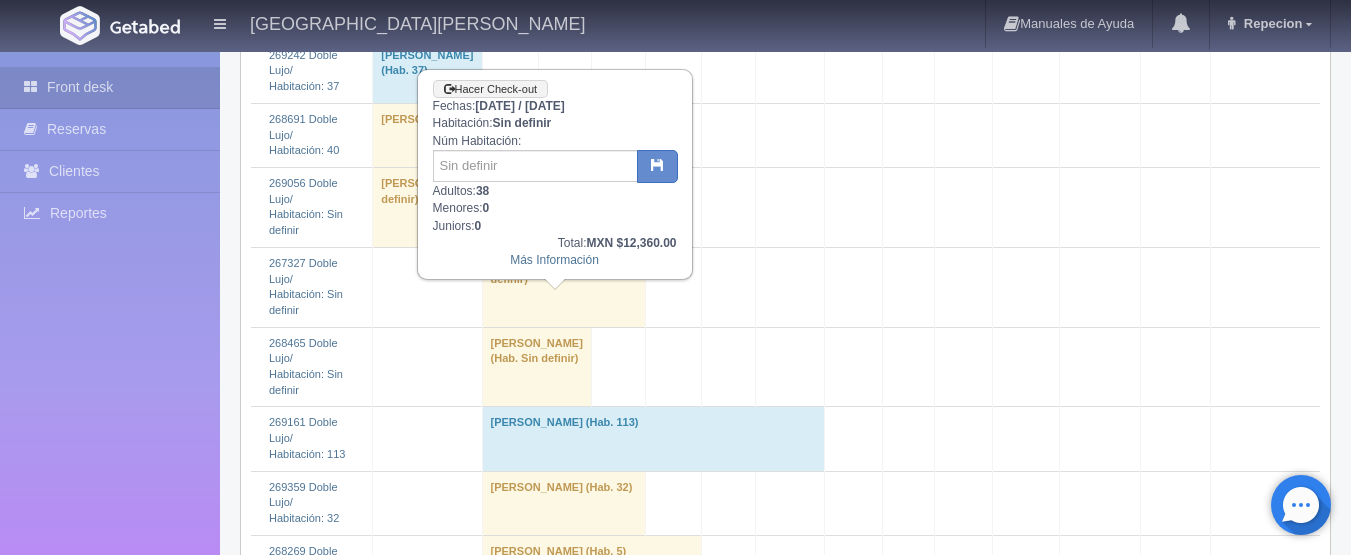 scroll, scrollTop: 700, scrollLeft: 0, axis: vertical 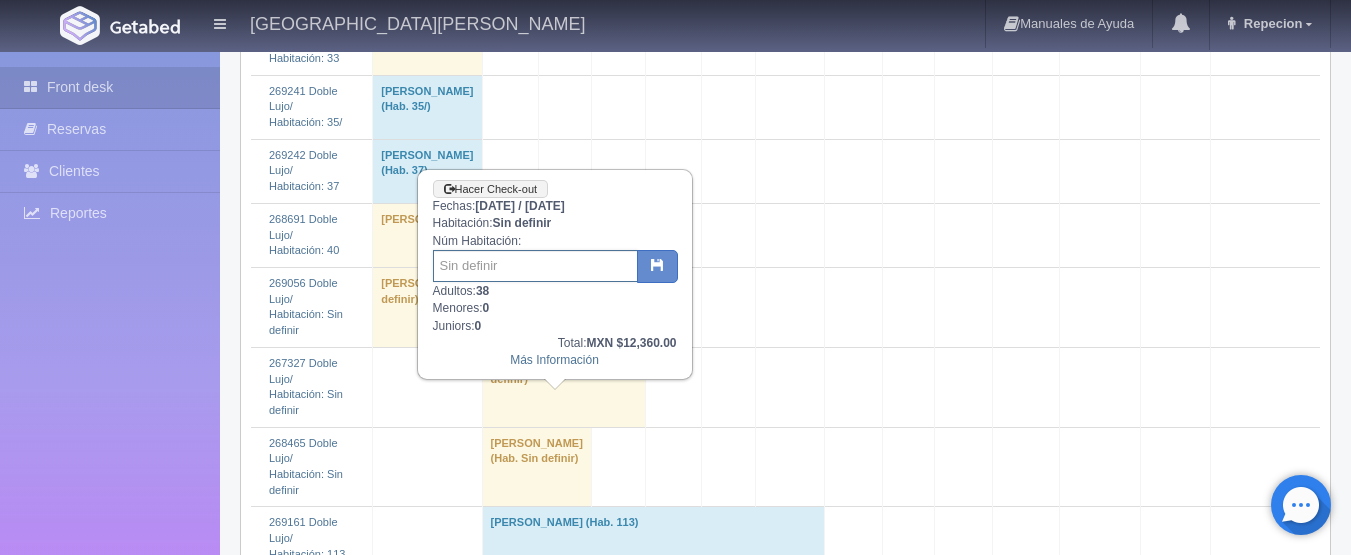 click at bounding box center (535, 266) 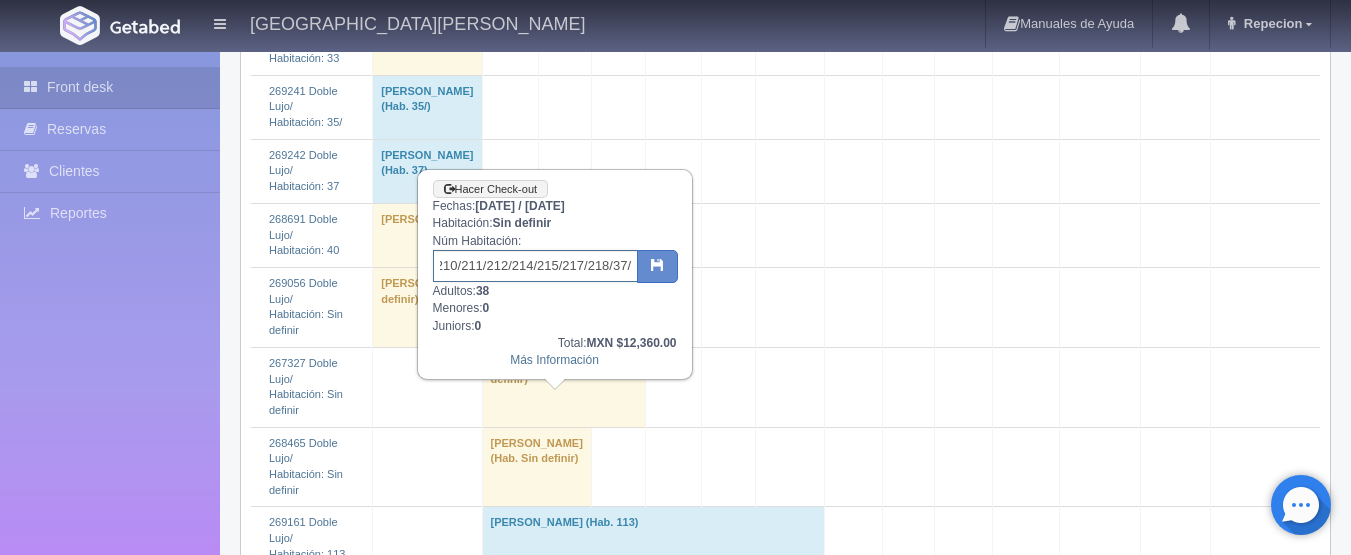 scroll, scrollTop: 0, scrollLeft: 43, axis: horizontal 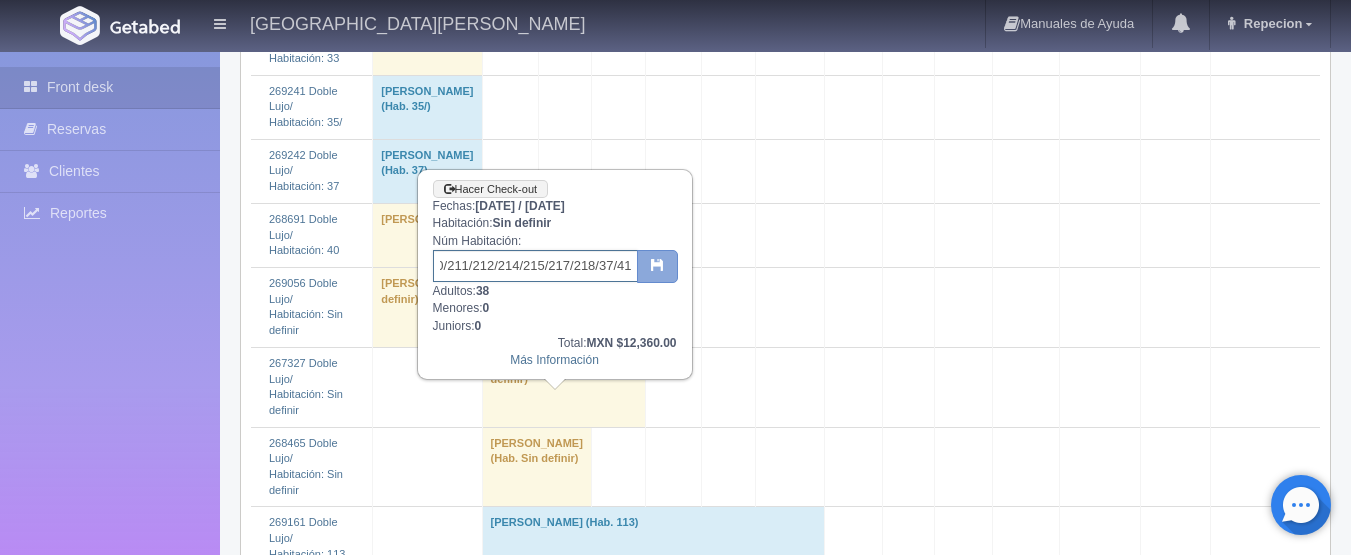 type on "209/210/211/212/214/215/217/218/37/41" 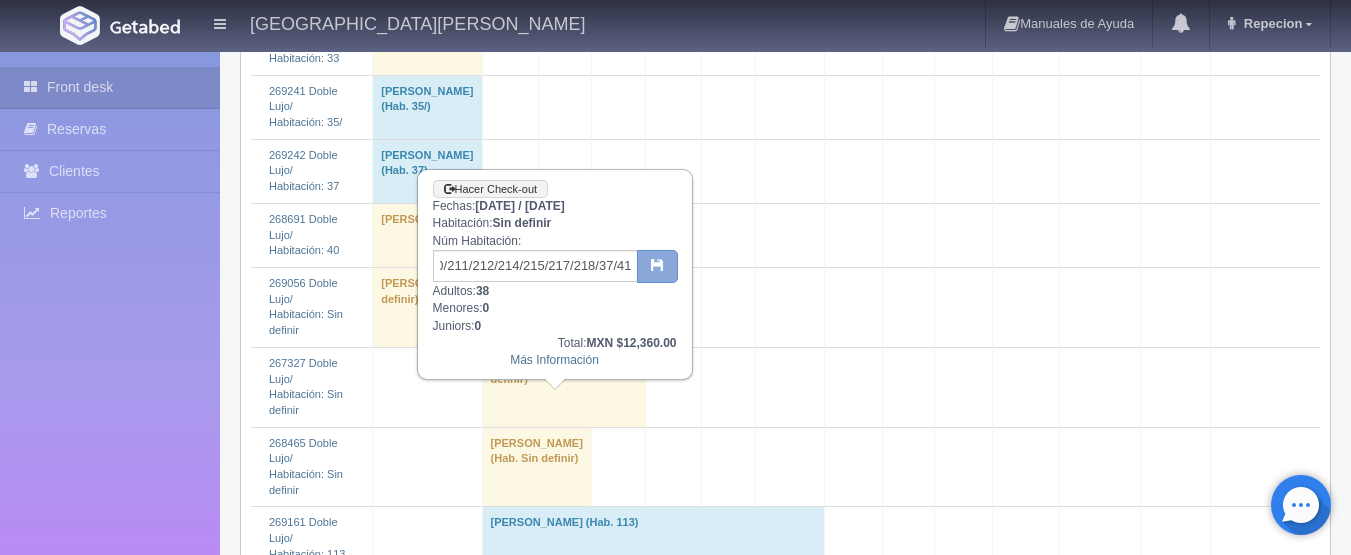 scroll, scrollTop: 0, scrollLeft: 0, axis: both 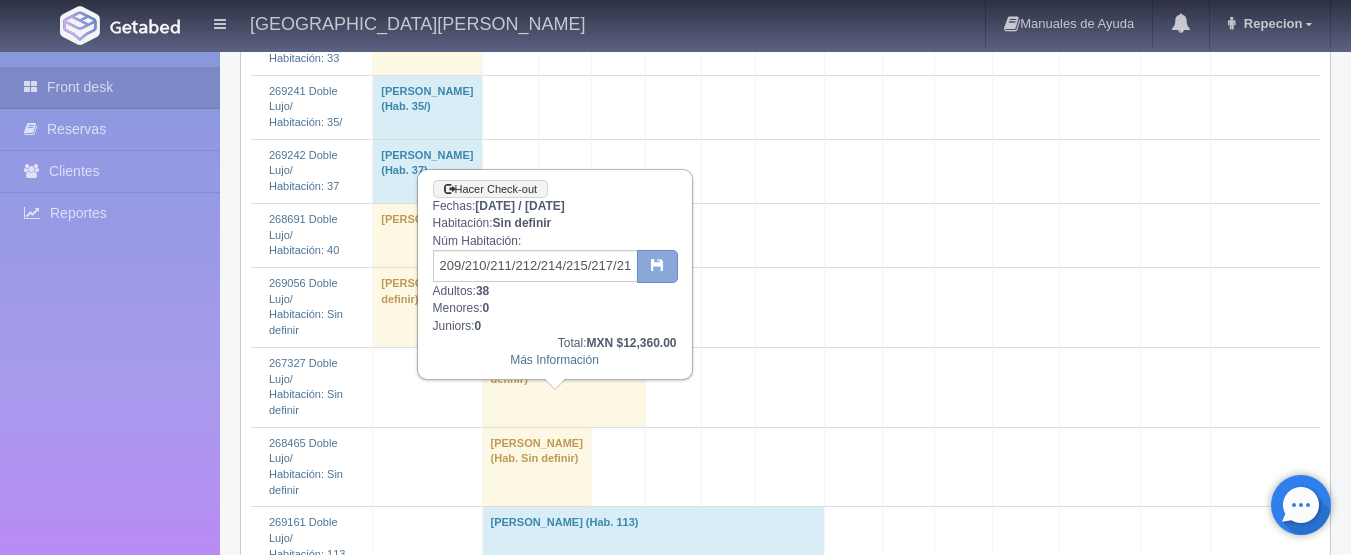 click at bounding box center [657, 267] 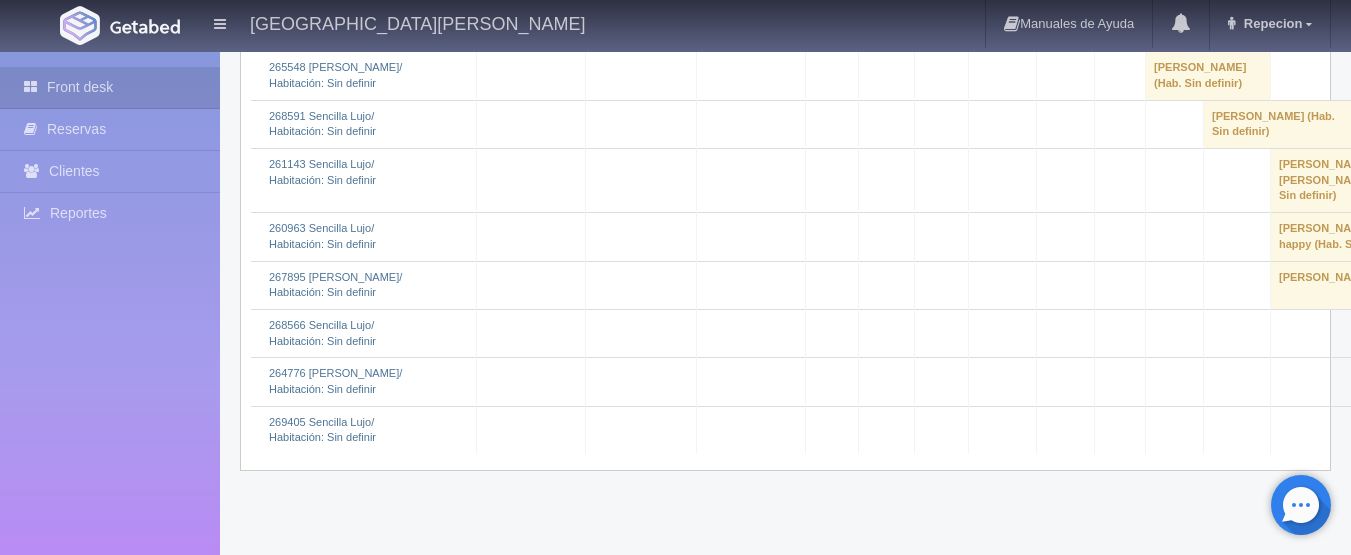 scroll, scrollTop: 3500, scrollLeft: 0, axis: vertical 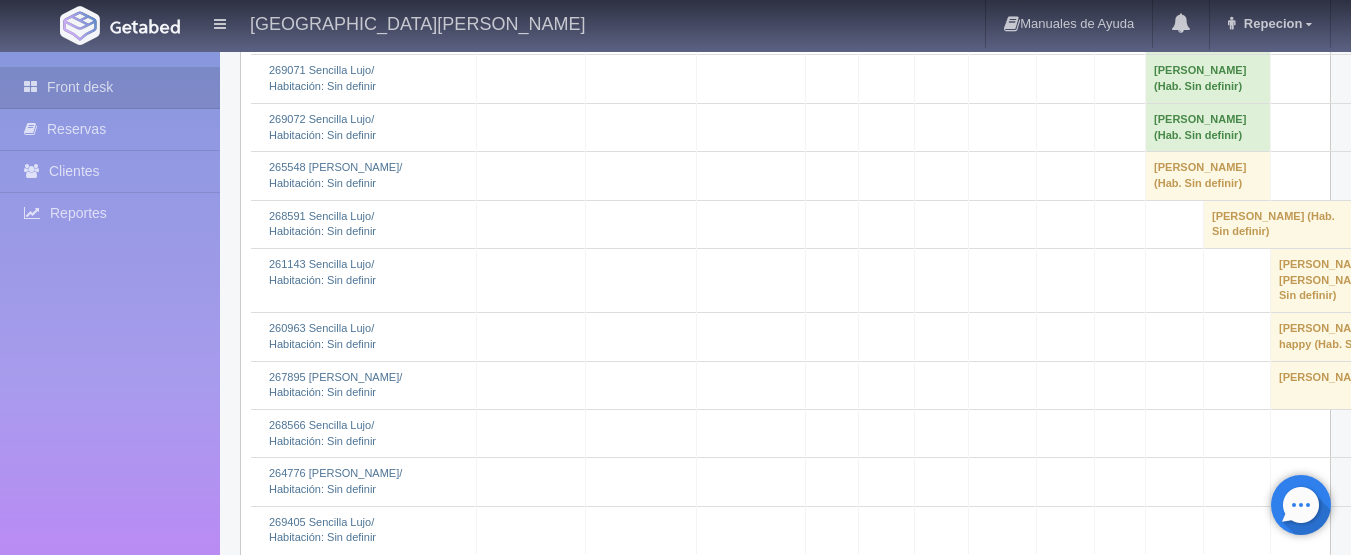 click on "[PERSON_NAME] 												(Hab. Sin definir)" at bounding box center (695, -405) 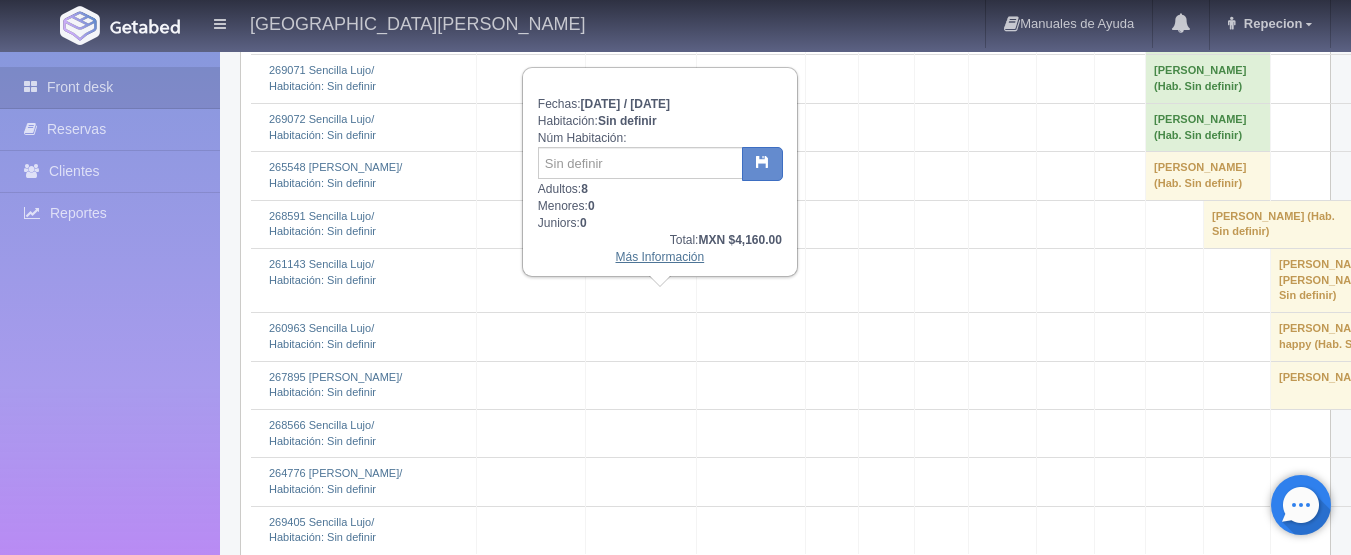 click on "Más Información" at bounding box center [659, 257] 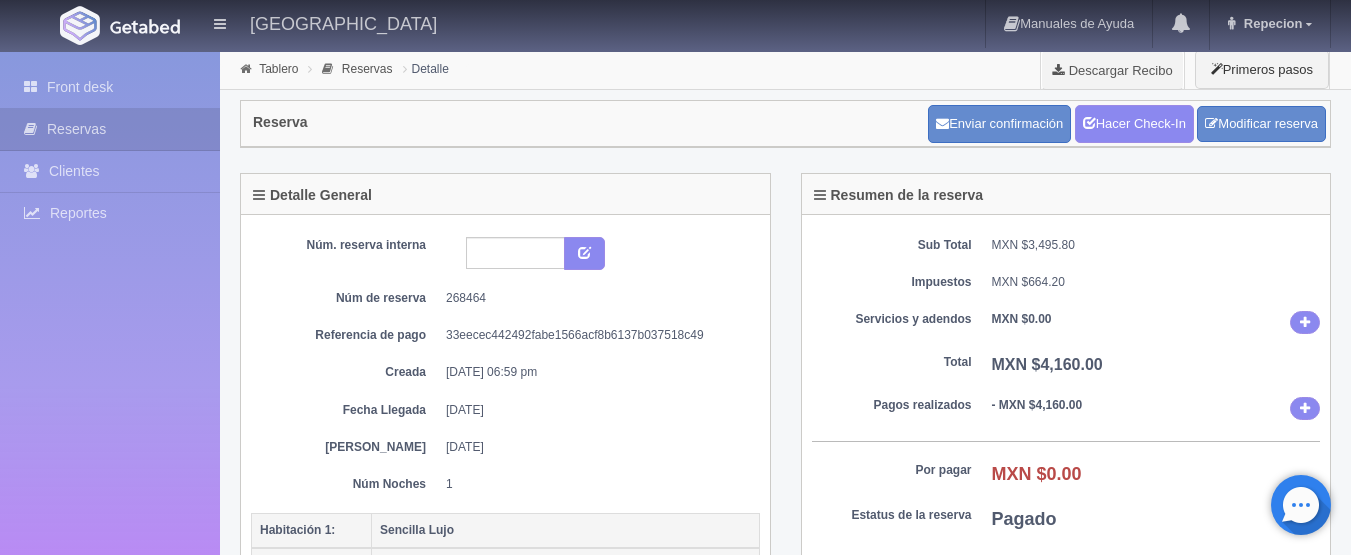 scroll, scrollTop: 0, scrollLeft: 0, axis: both 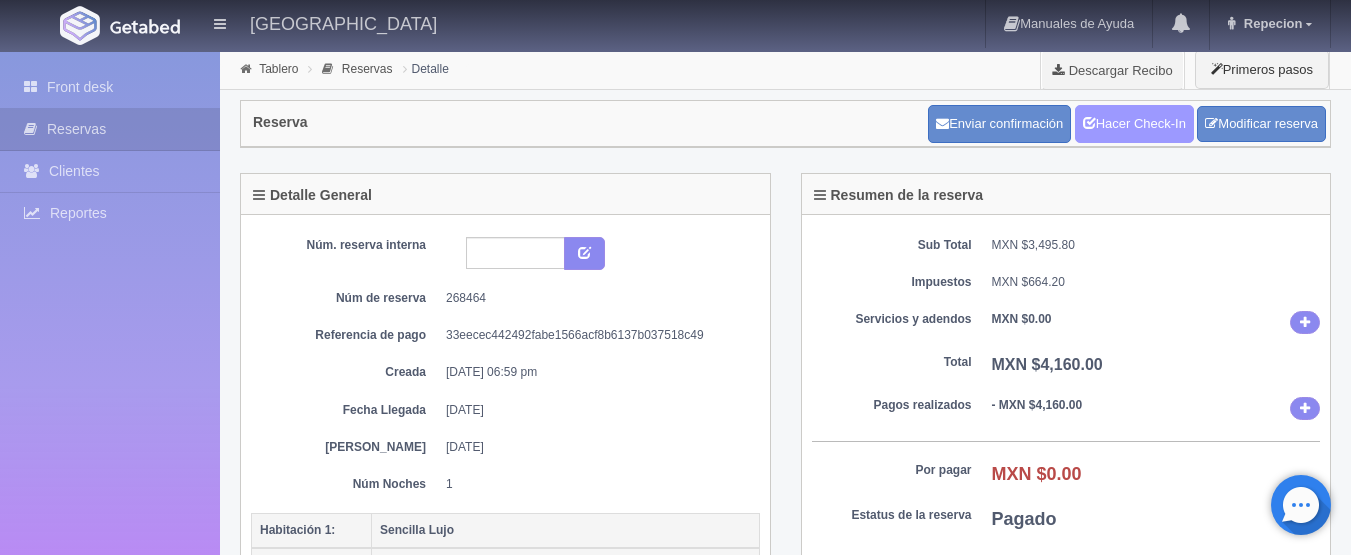 click on "Hacer Check-In" at bounding box center [1134, 124] 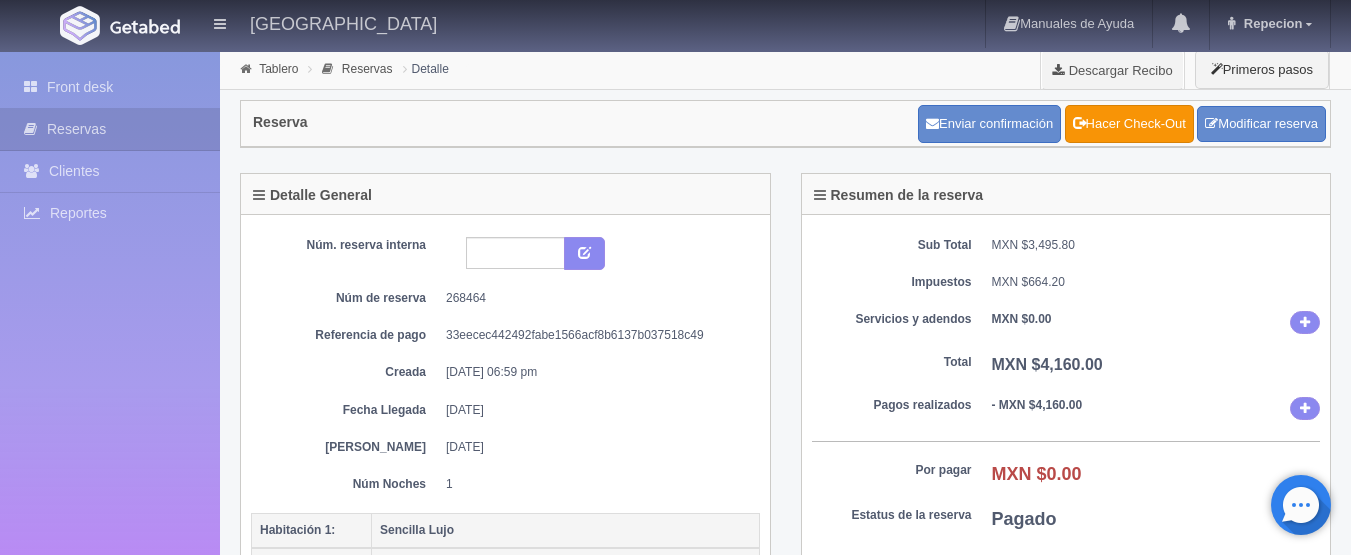 scroll, scrollTop: 0, scrollLeft: 0, axis: both 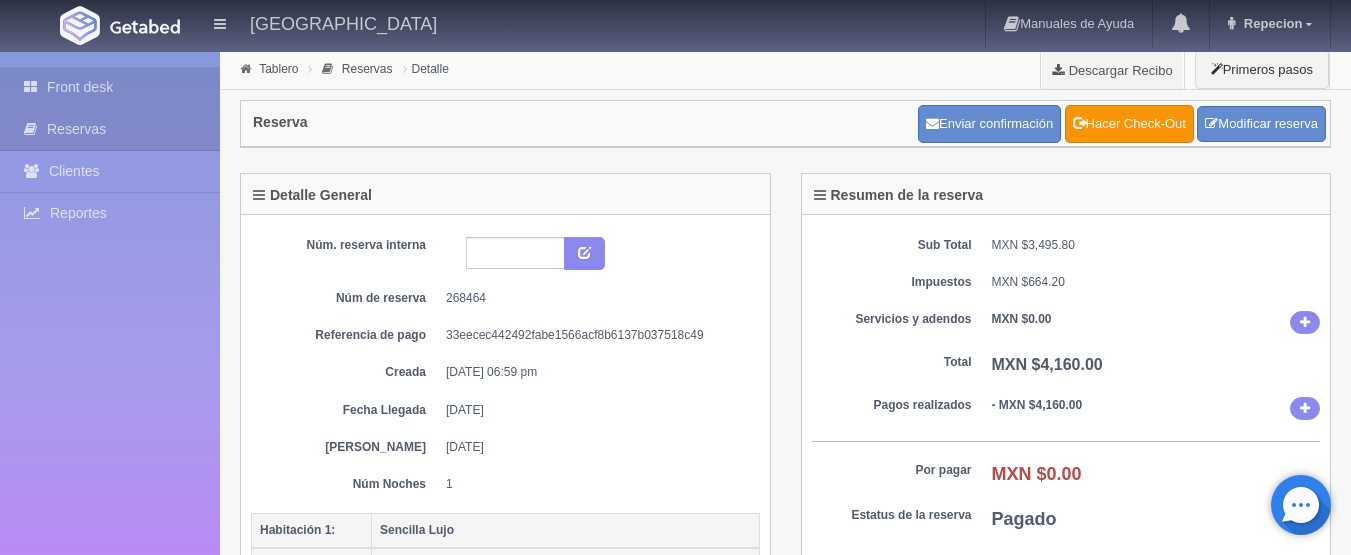 click on "Front desk" at bounding box center [110, 87] 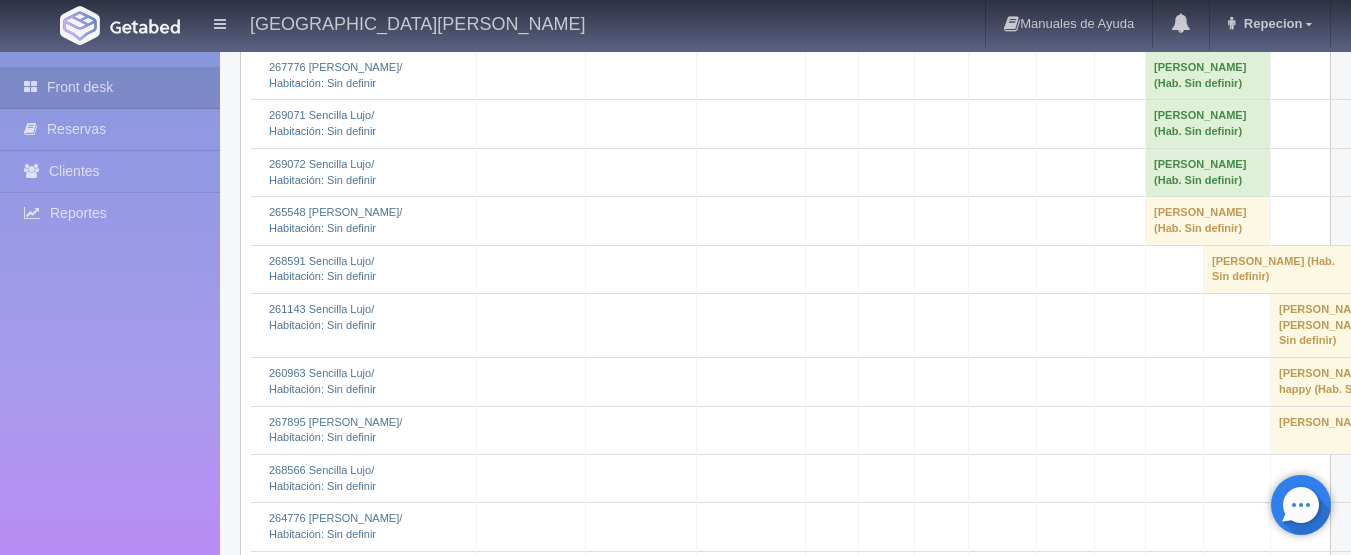 scroll, scrollTop: 3500, scrollLeft: 0, axis: vertical 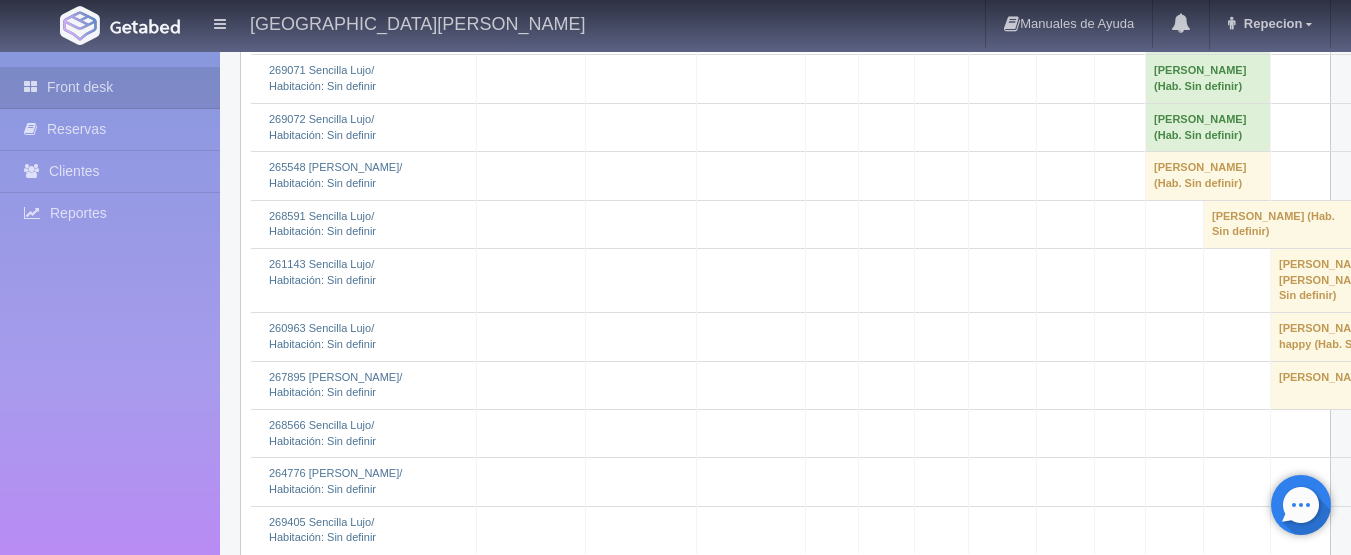click on "[PERSON_NAME] 												(Hab. Sin definir)" at bounding box center [695, -405] 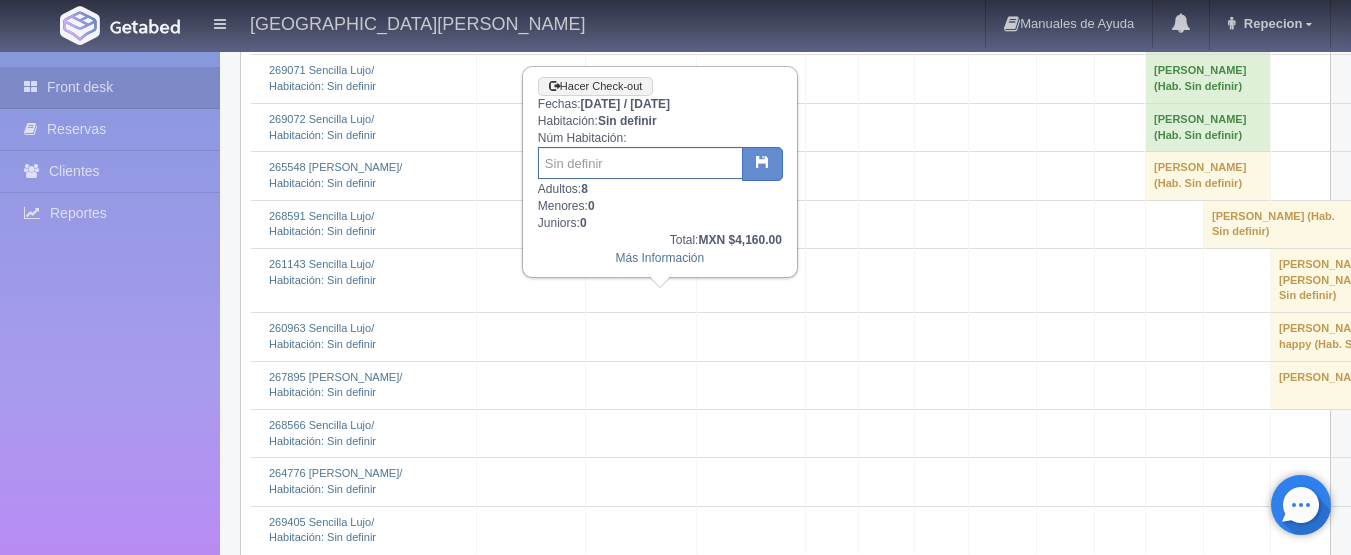 click at bounding box center [640, 163] 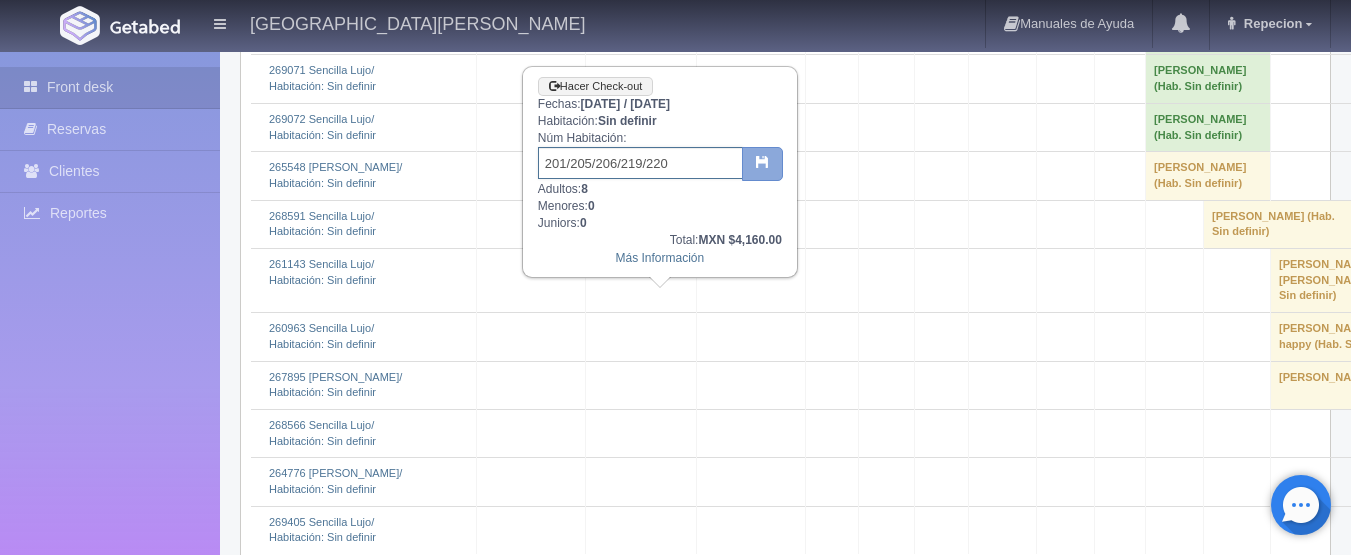 type on "201/205/206/219/220" 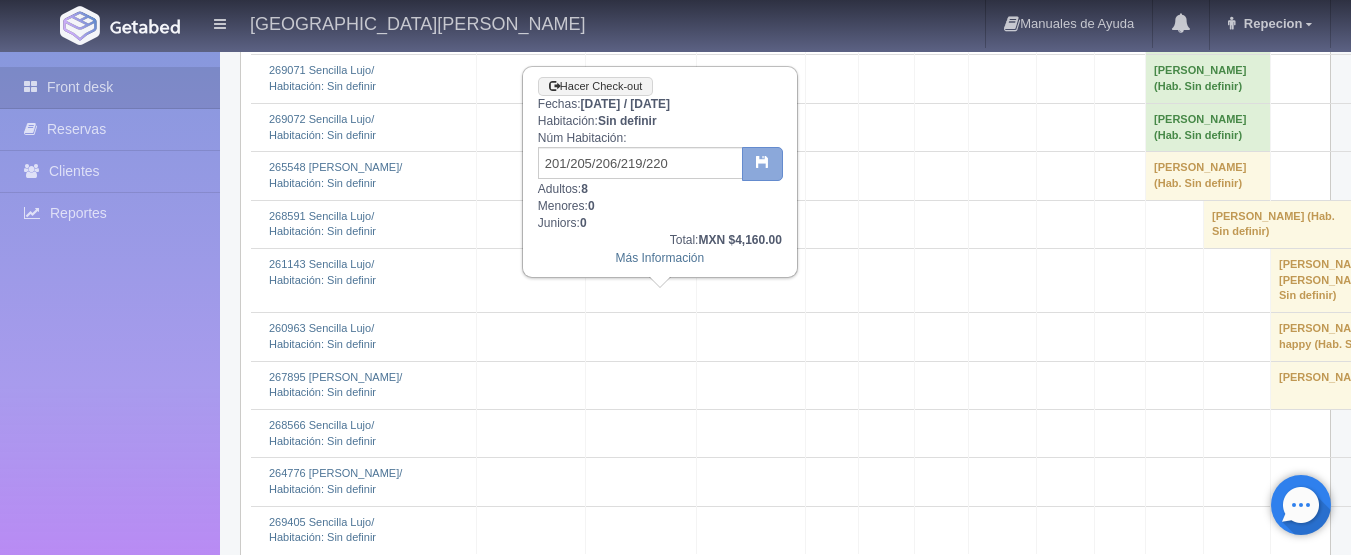 click at bounding box center (762, 161) 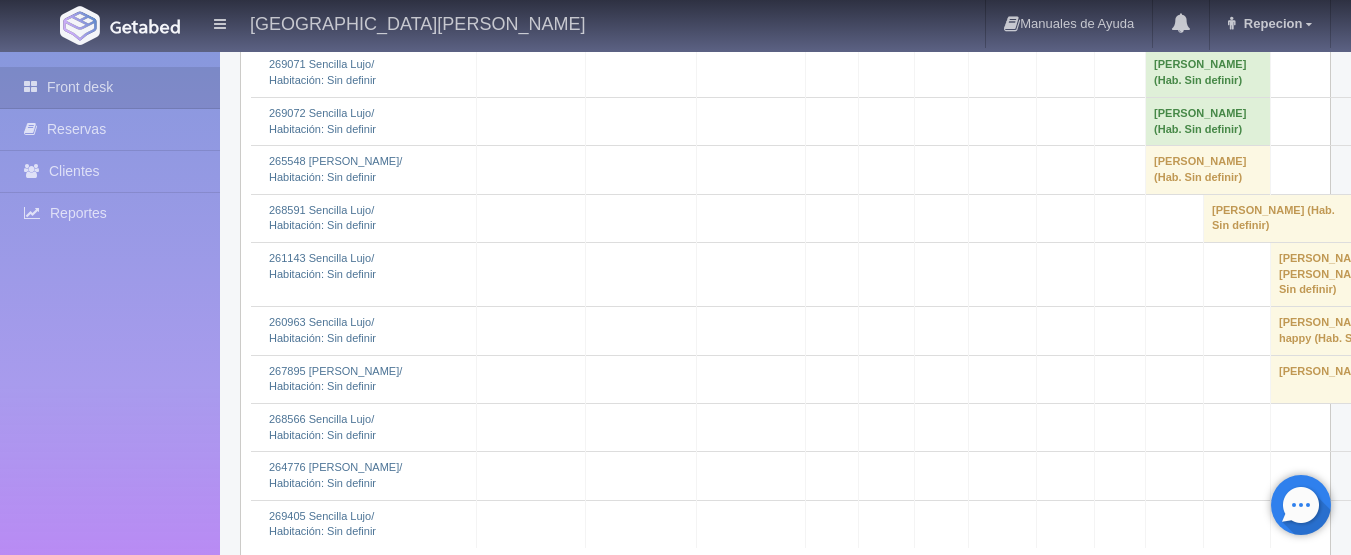 scroll, scrollTop: 3500, scrollLeft: 0, axis: vertical 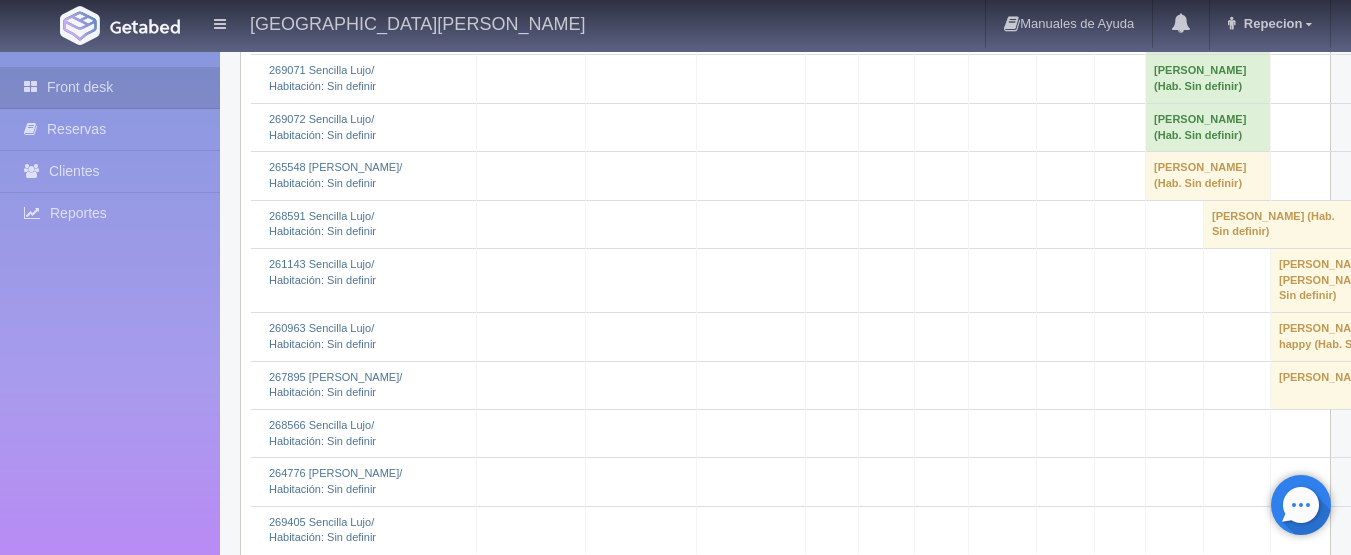click on "clemencia cardenas herrera 												(Hab. 201/205/206/219/220)" at bounding box center [695, -357] 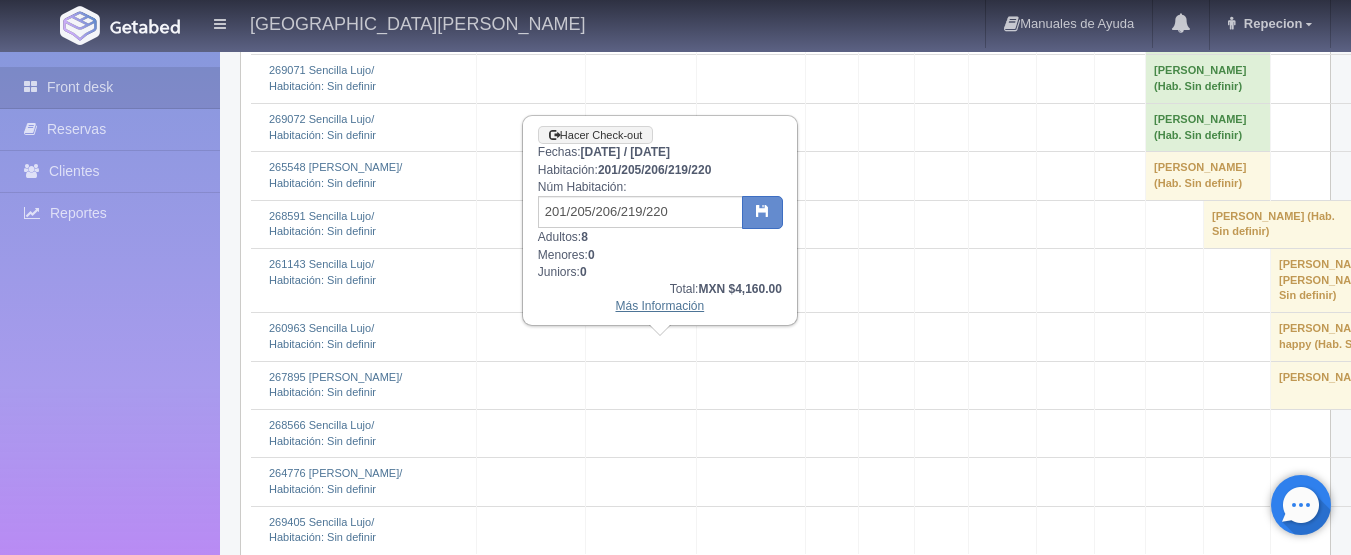 click on "Más Información" at bounding box center (659, 306) 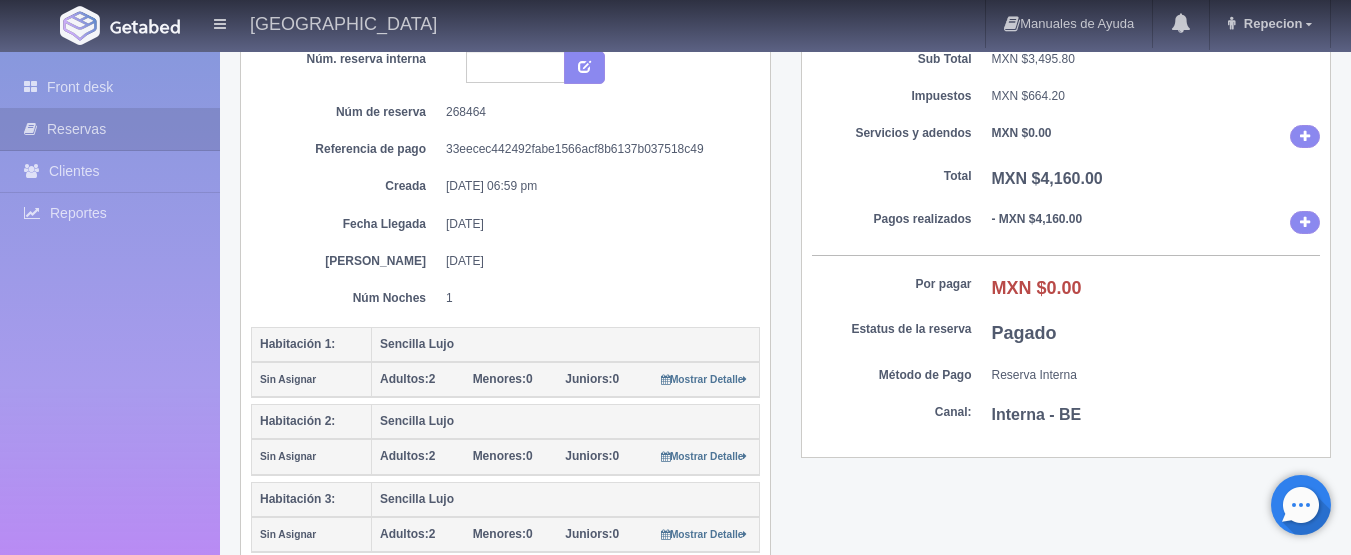 scroll, scrollTop: 0, scrollLeft: 0, axis: both 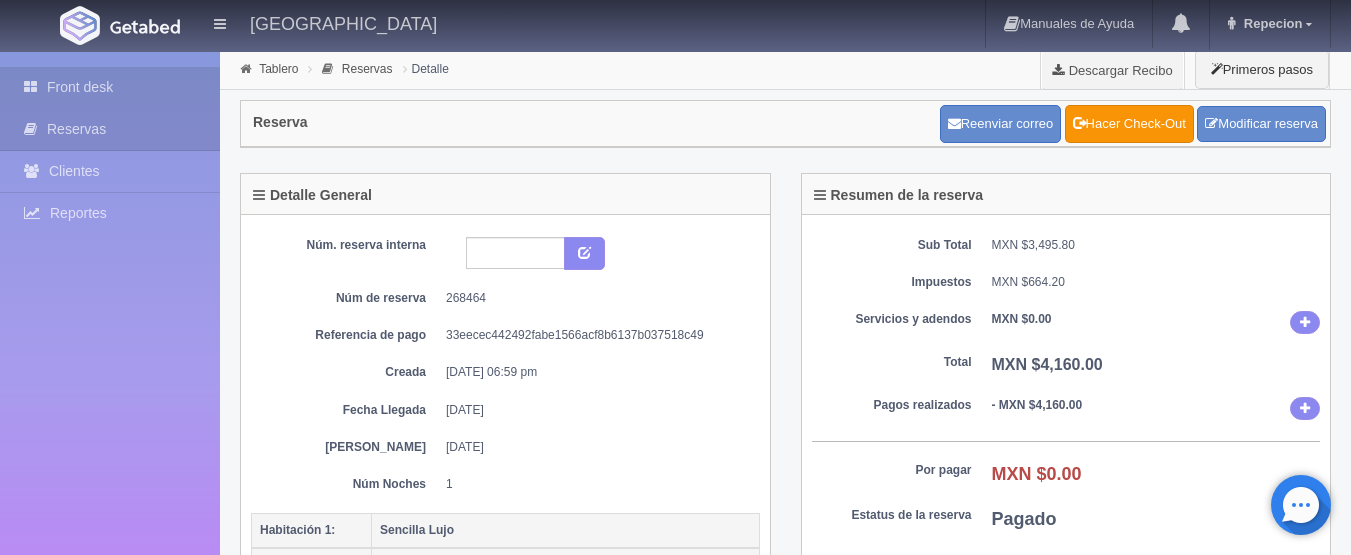 click on "Front desk" at bounding box center [110, 87] 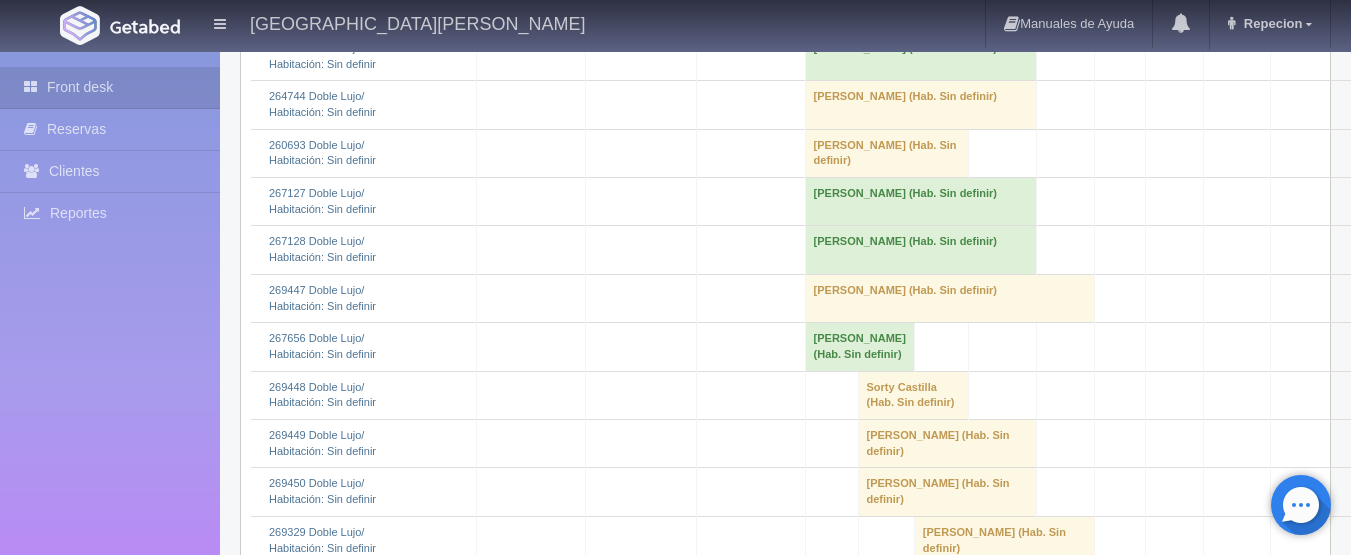 scroll, scrollTop: 1000, scrollLeft: 0, axis: vertical 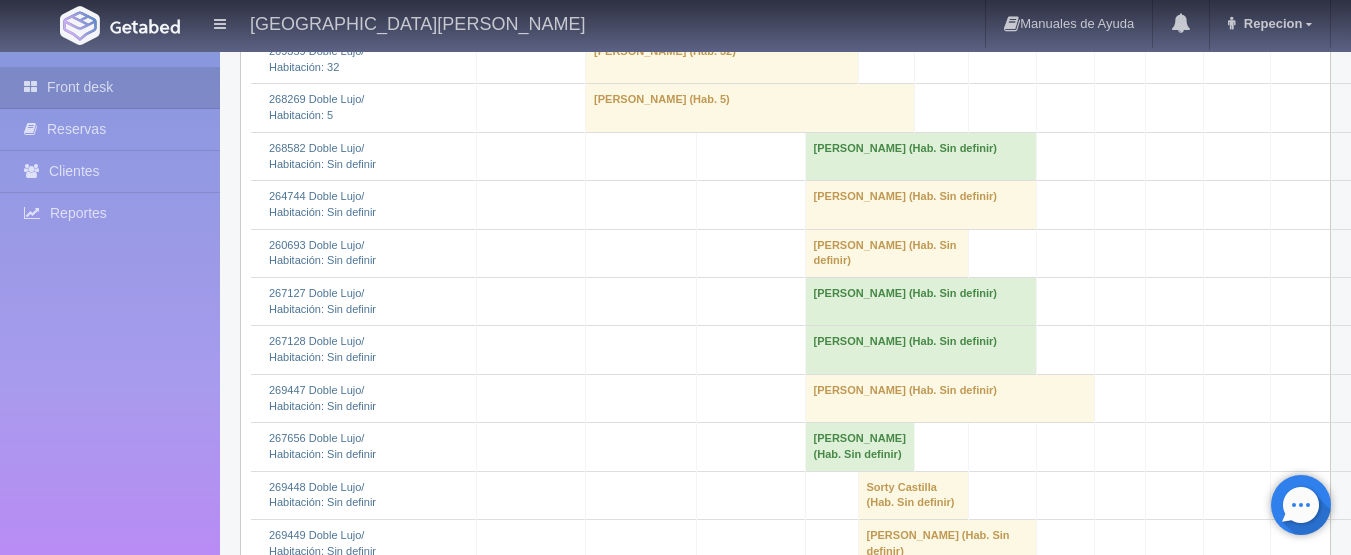 click on "[PERSON_NAME] 												(Hab. 209/210/211/212/214/215/217/218/37/41)" at bounding box center (695, 3) 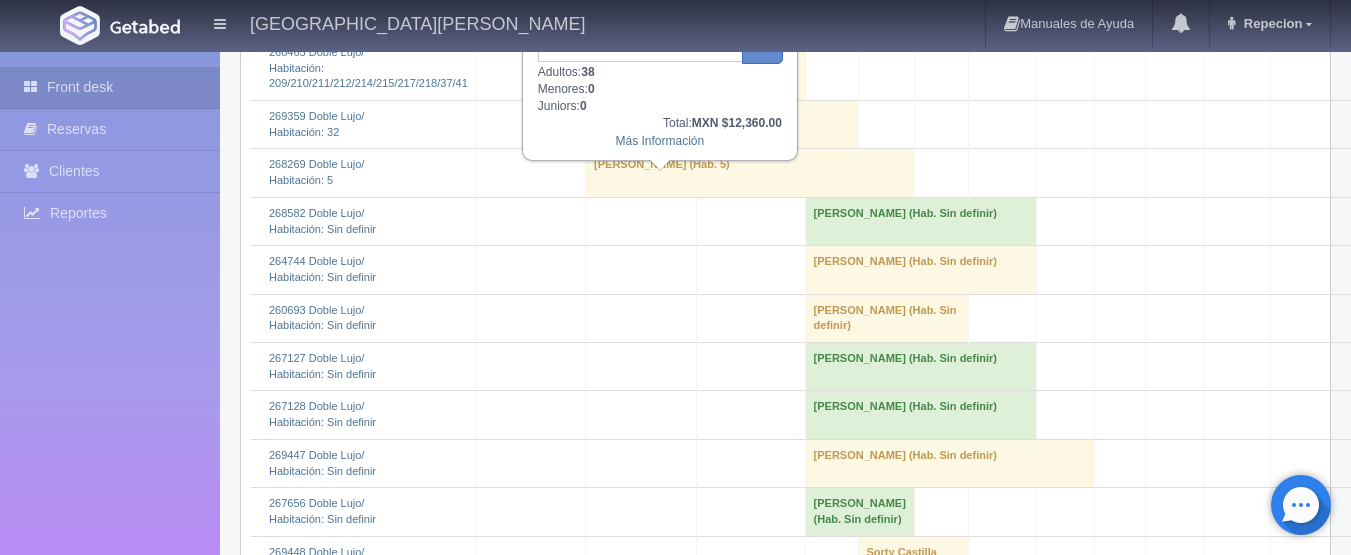 scroll, scrollTop: 900, scrollLeft: 0, axis: vertical 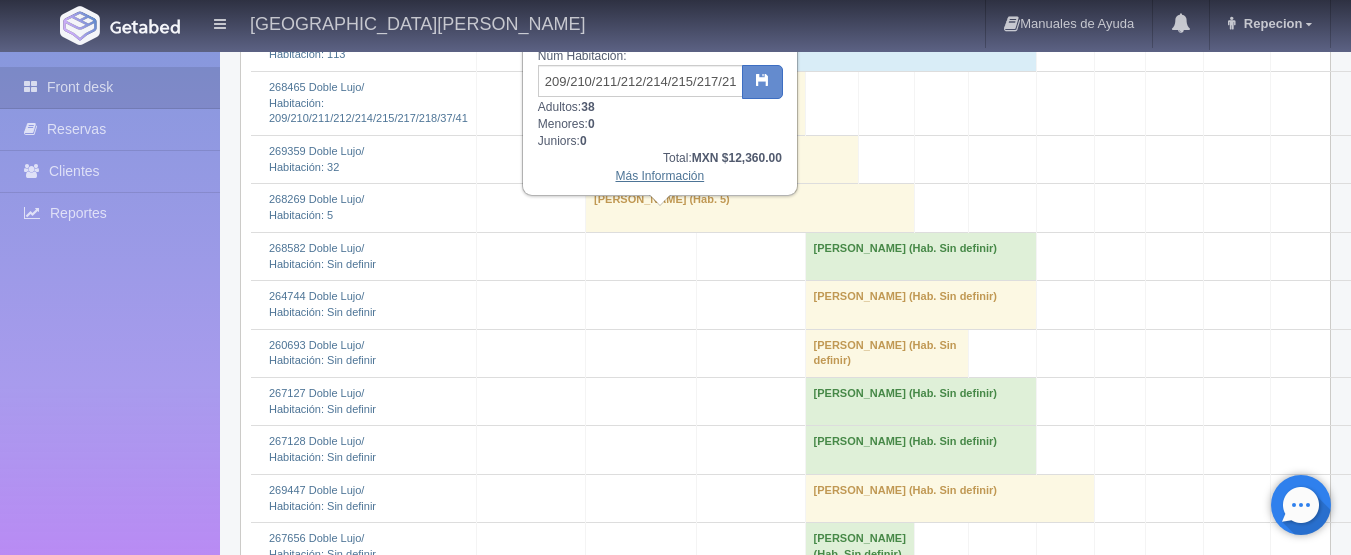 click on "Más Información" at bounding box center [659, 176] 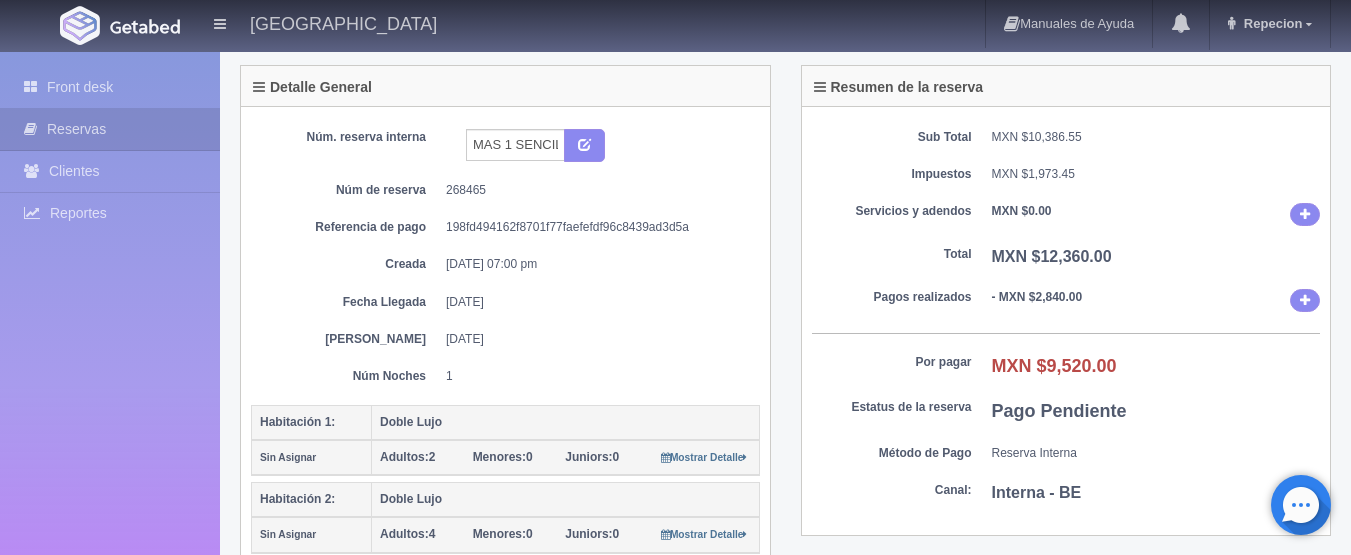 scroll, scrollTop: 0, scrollLeft: 0, axis: both 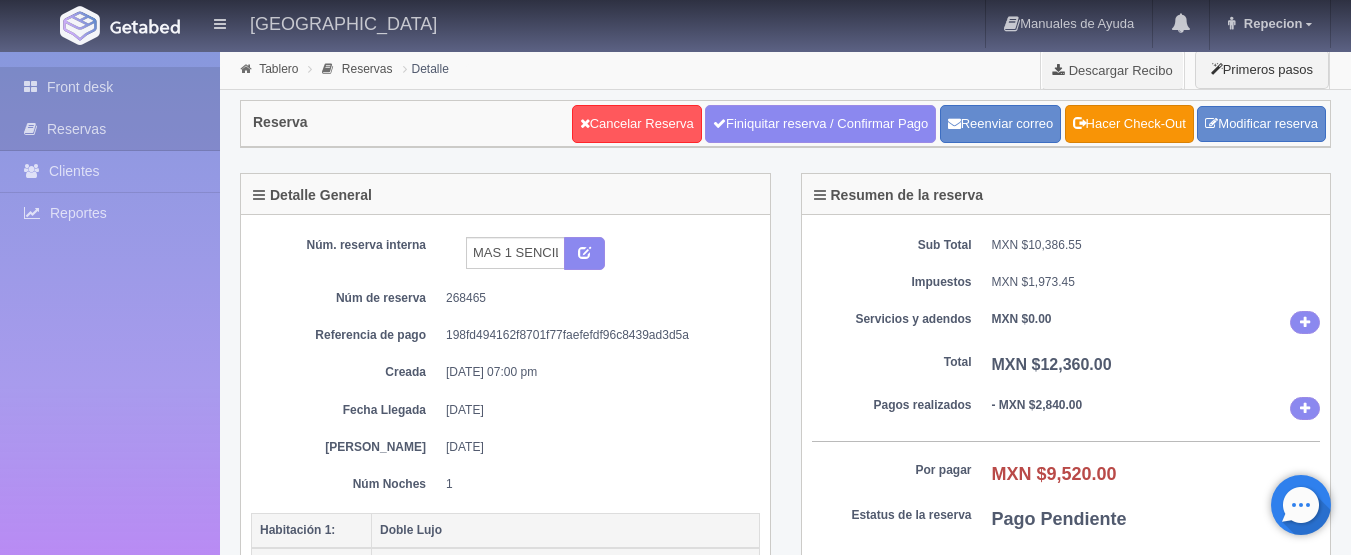 click on "Front desk" at bounding box center [110, 87] 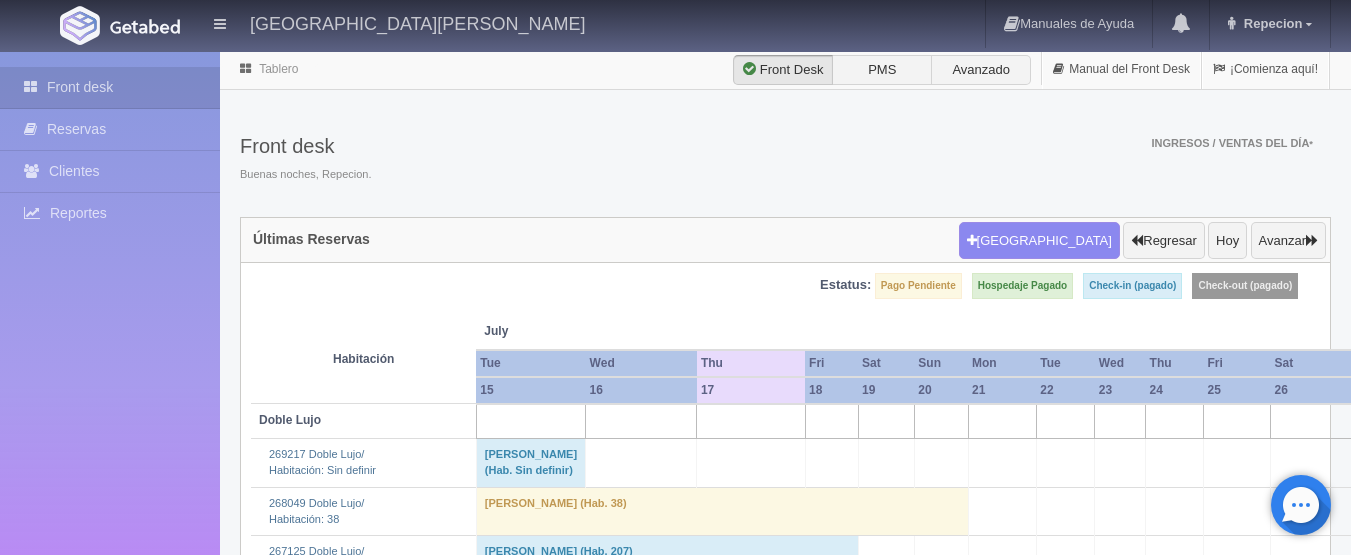 scroll, scrollTop: 0, scrollLeft: 0, axis: both 